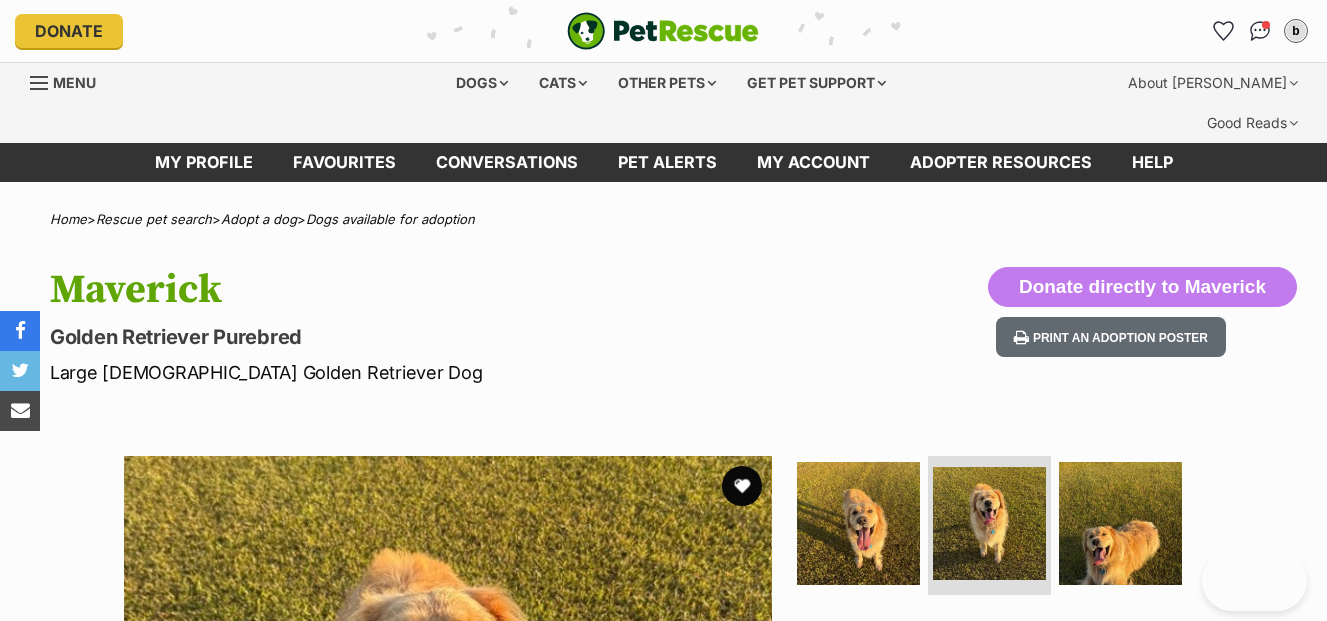 scroll, scrollTop: 200, scrollLeft: 0, axis: vertical 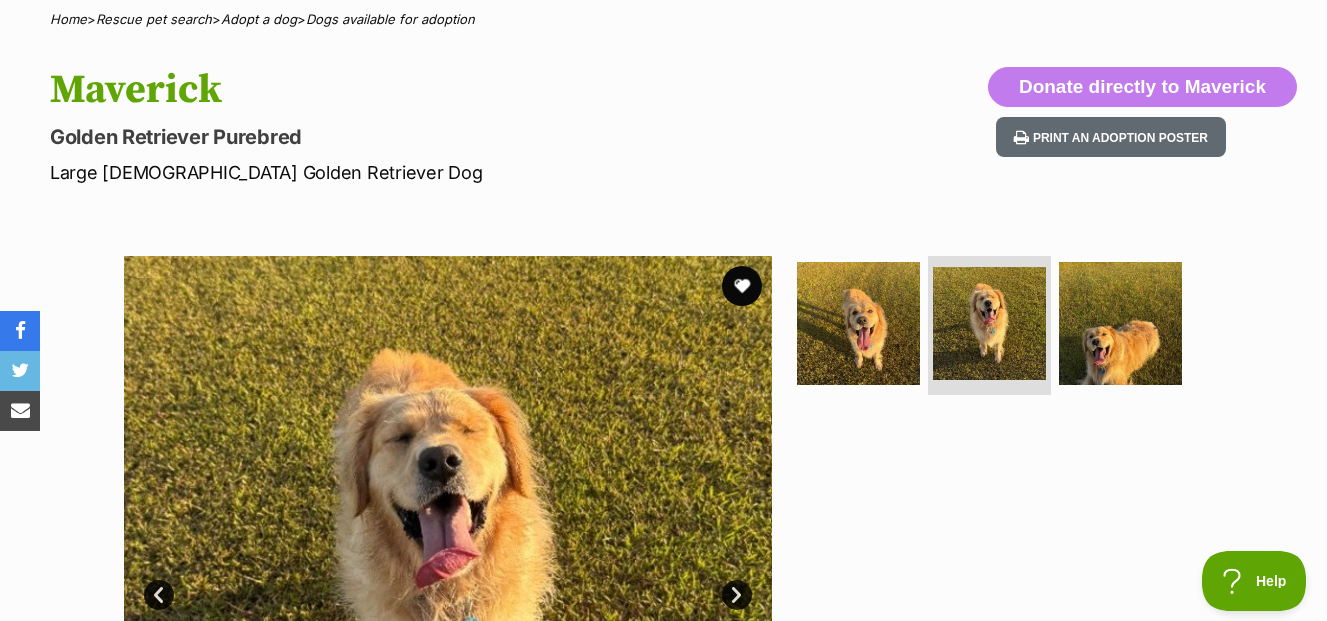 drag, startPoint x: 0, startPoint y: 0, endPoint x: 772, endPoint y: 64, distance: 774.6483 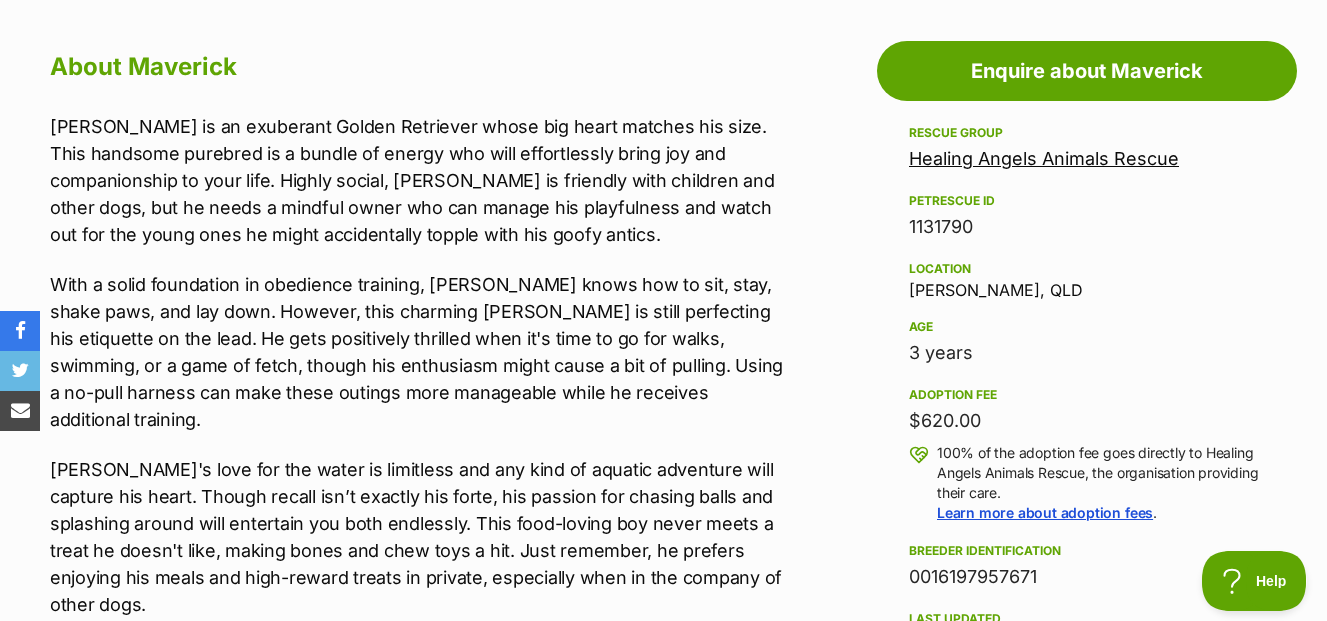 scroll, scrollTop: 1100, scrollLeft: 0, axis: vertical 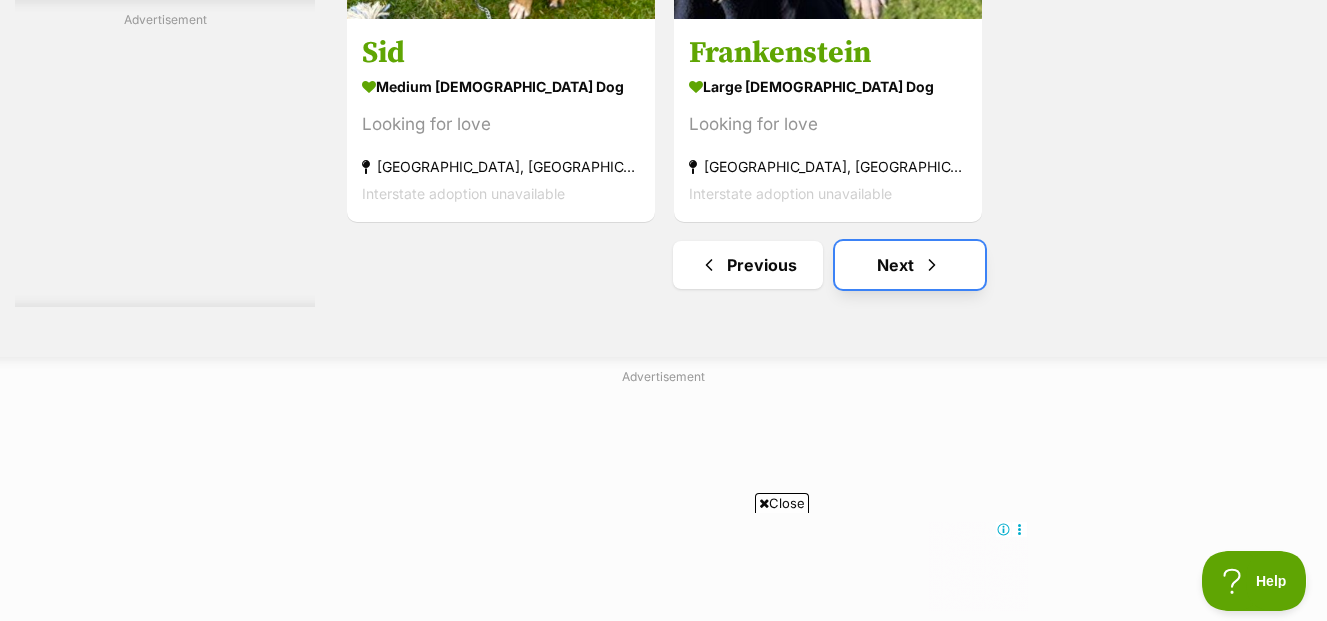 click on "Next" at bounding box center [910, 265] 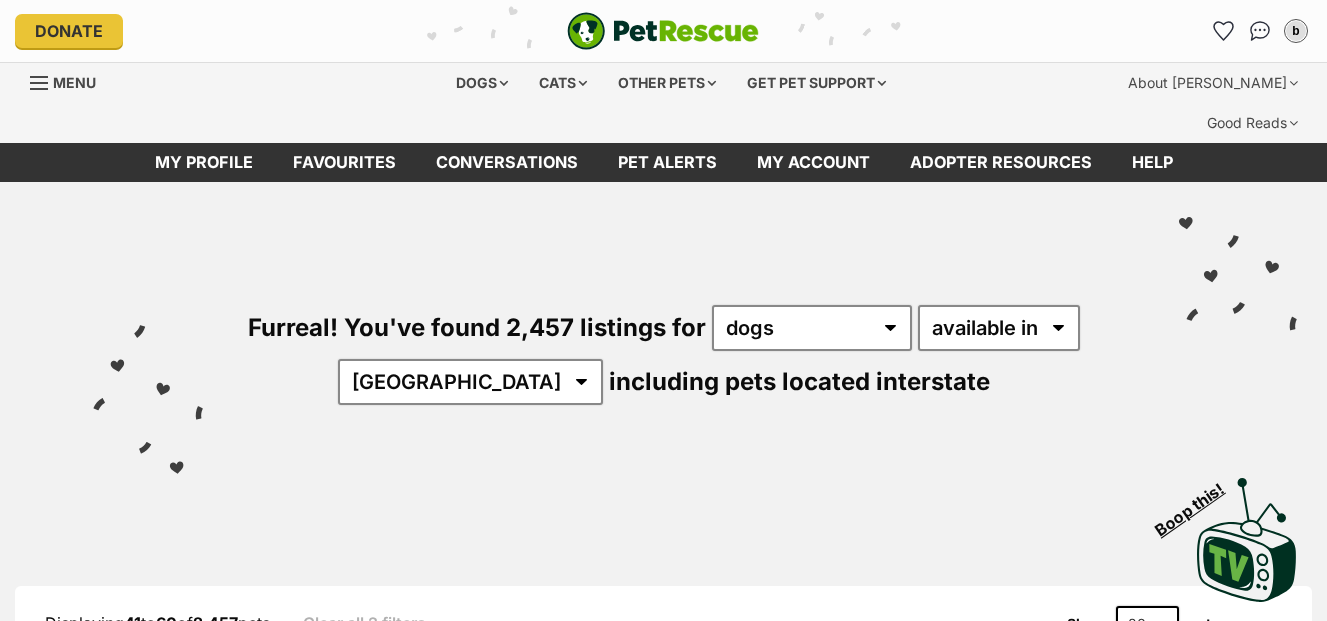 scroll, scrollTop: 0, scrollLeft: 0, axis: both 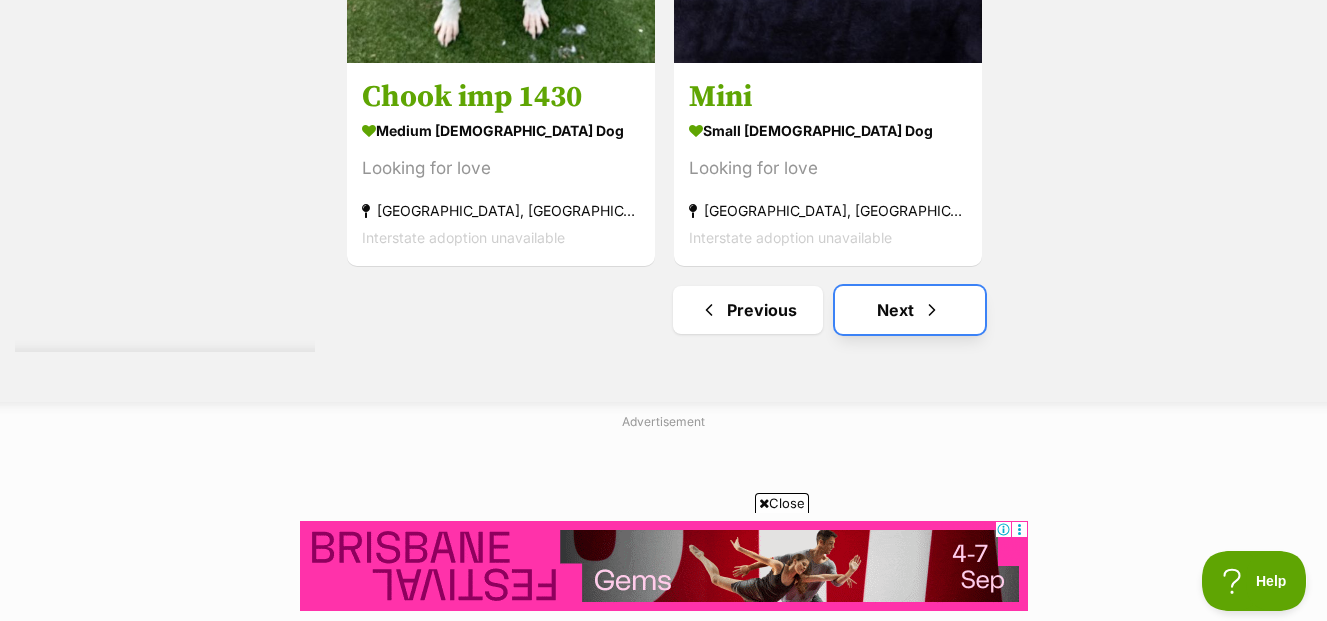 click at bounding box center (932, 310) 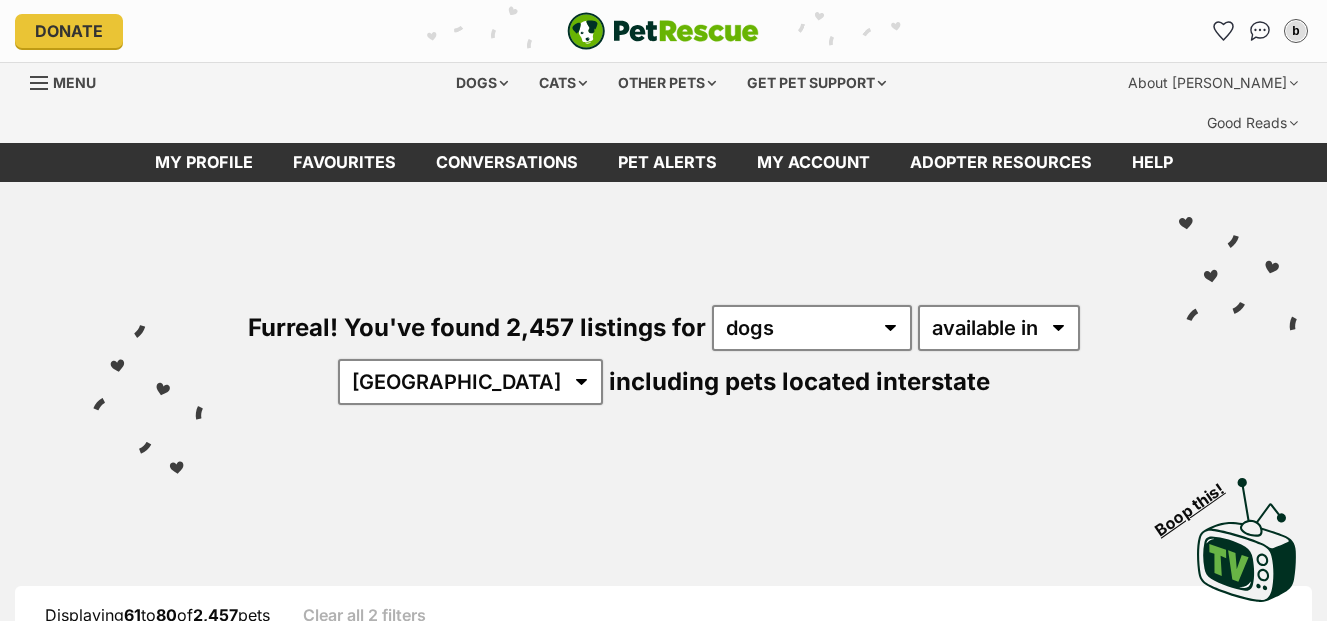 scroll, scrollTop: 0, scrollLeft: 0, axis: both 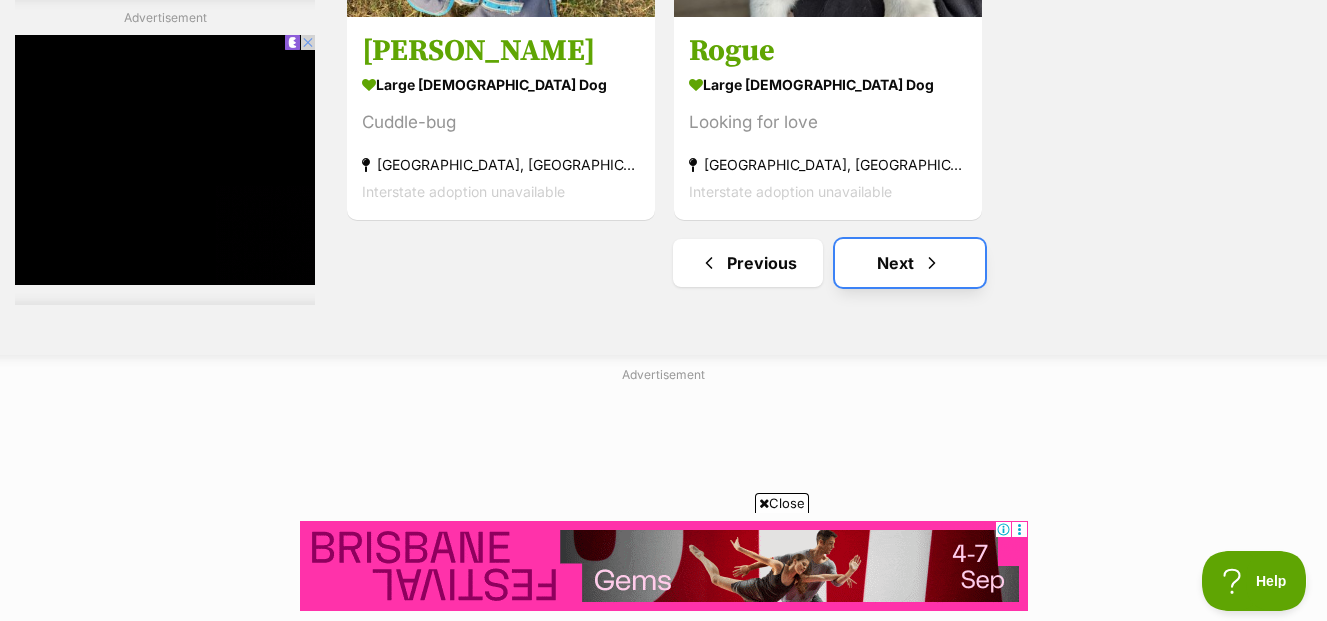 click on "Next" at bounding box center (910, 263) 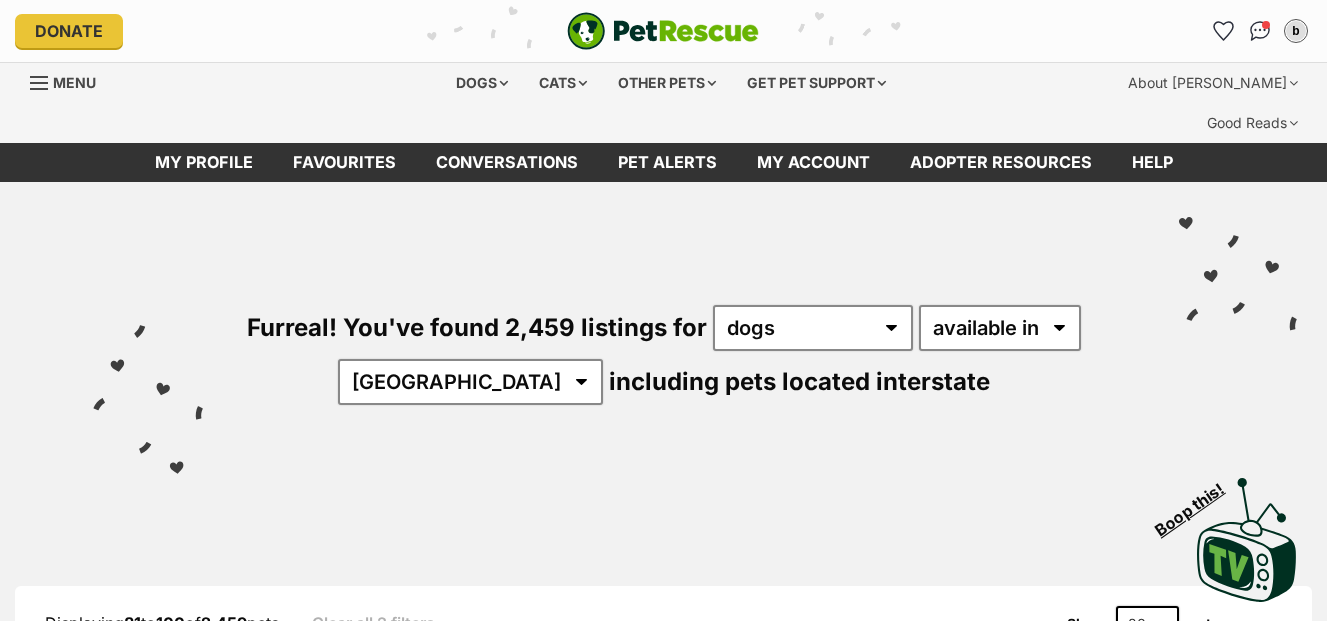 scroll, scrollTop: 0, scrollLeft: 0, axis: both 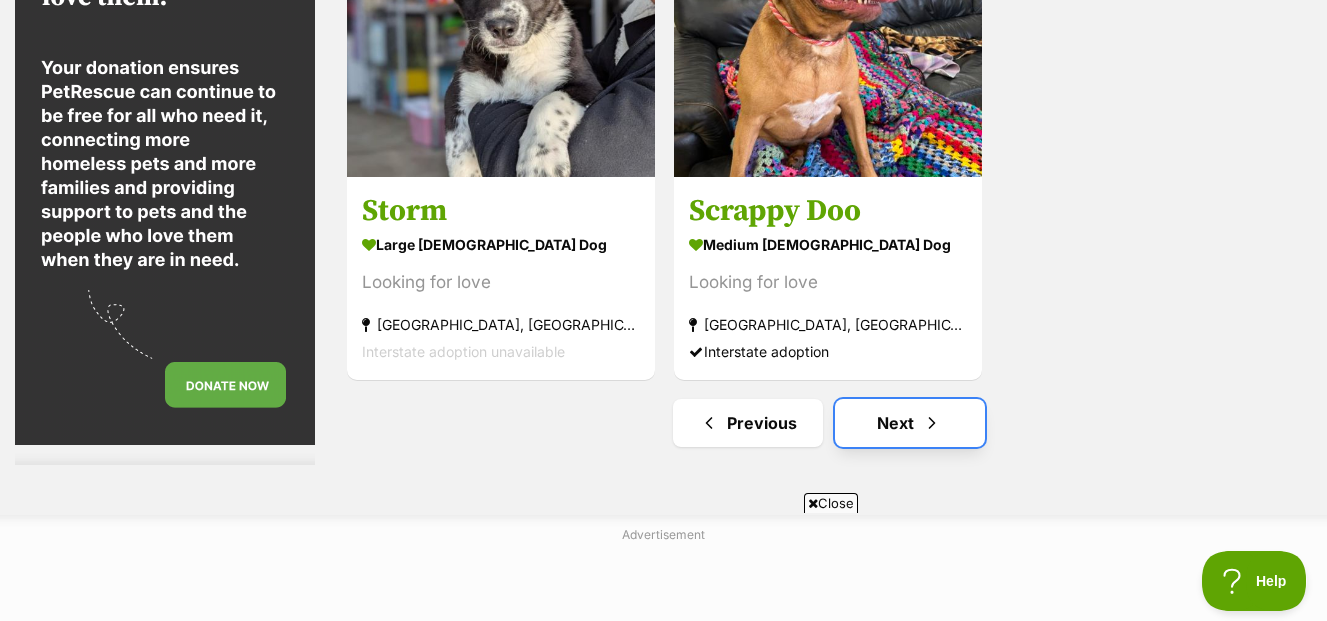 click on "Next" at bounding box center (910, 423) 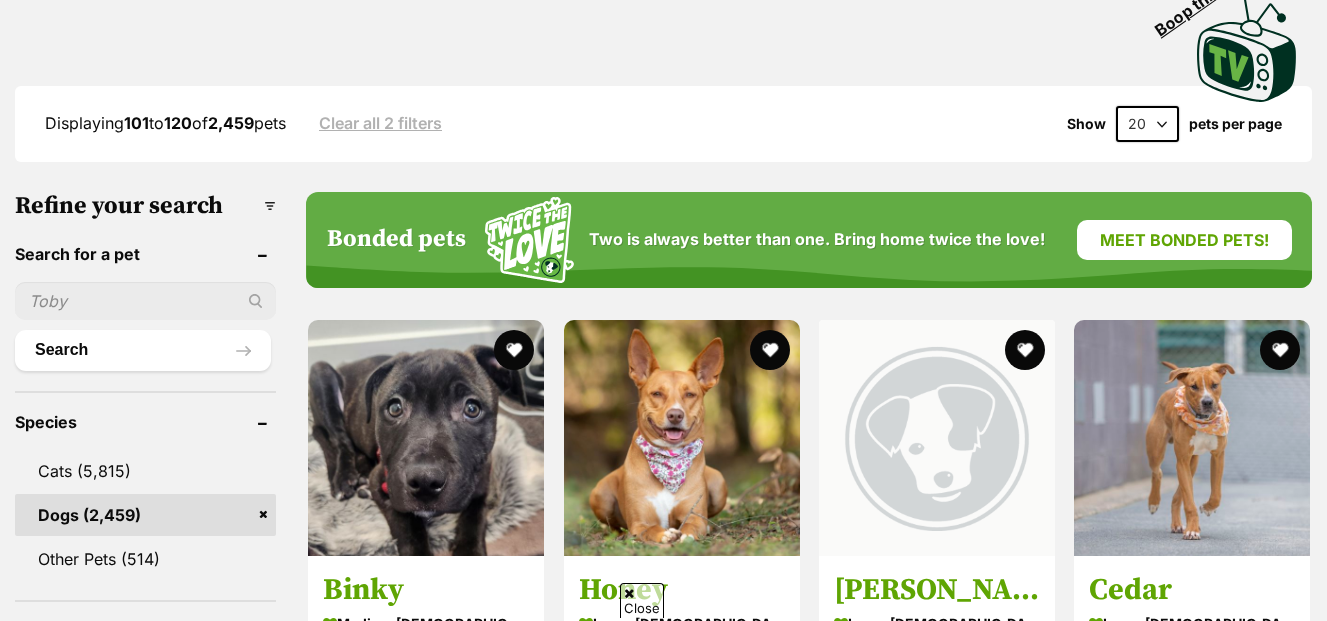 scroll, scrollTop: 500, scrollLeft: 0, axis: vertical 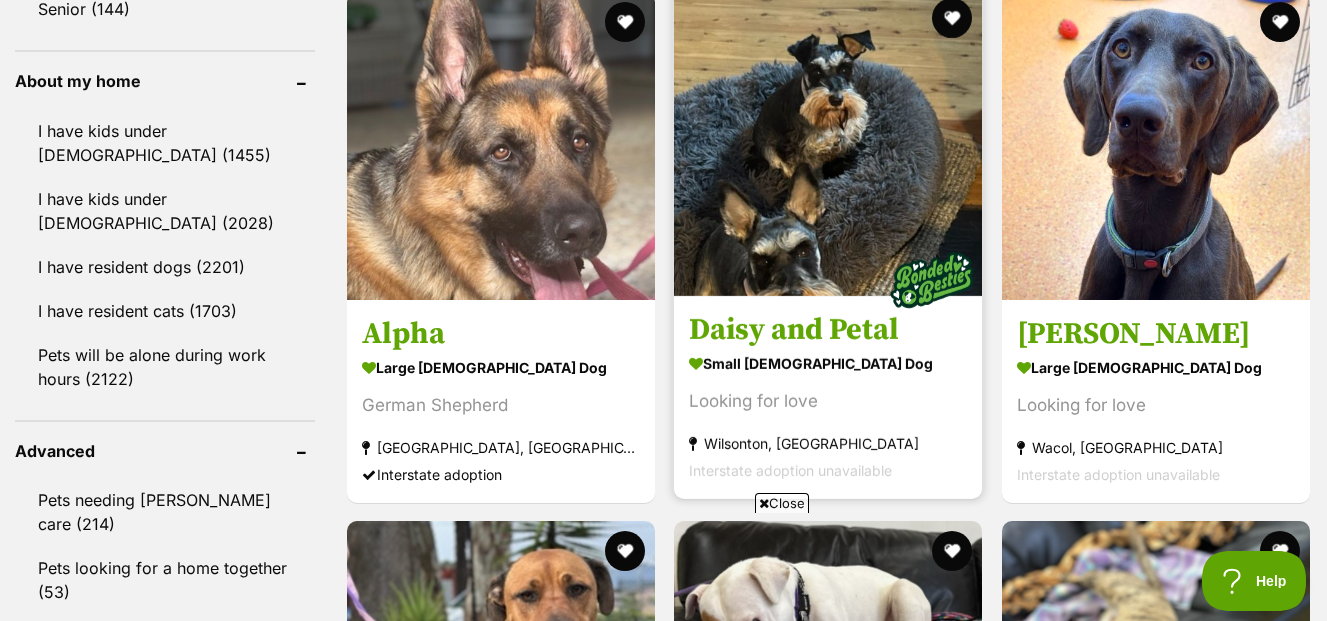 click at bounding box center [828, 142] 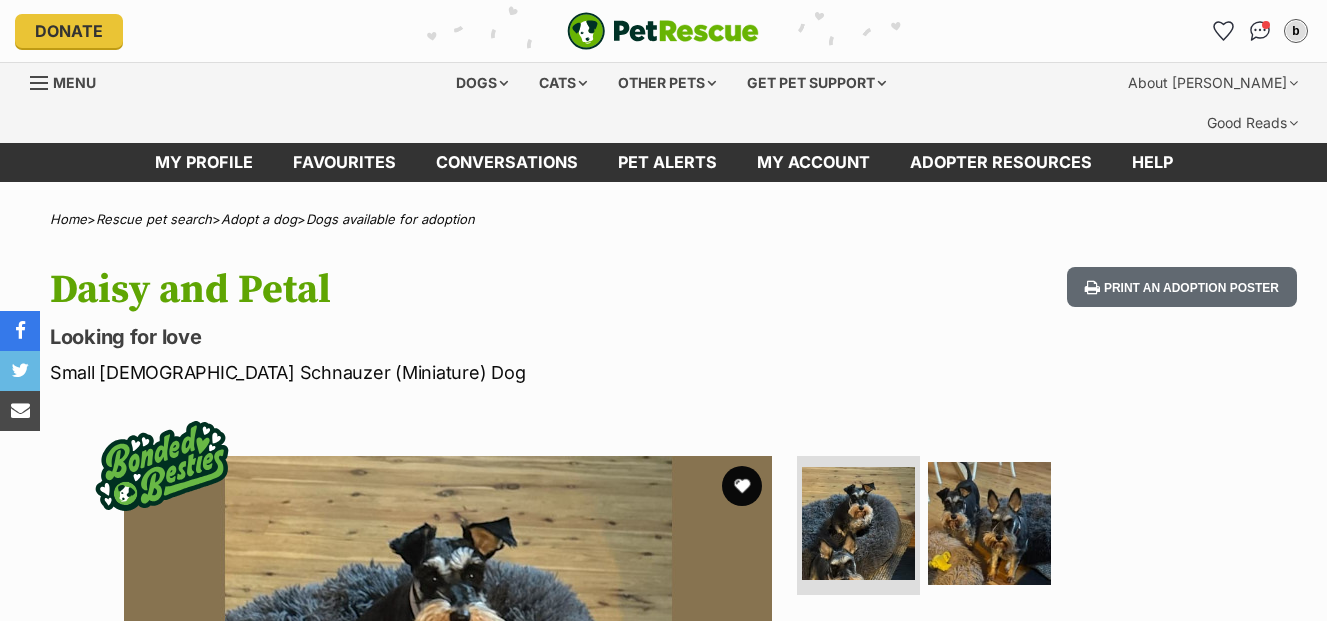 scroll, scrollTop: 0, scrollLeft: 0, axis: both 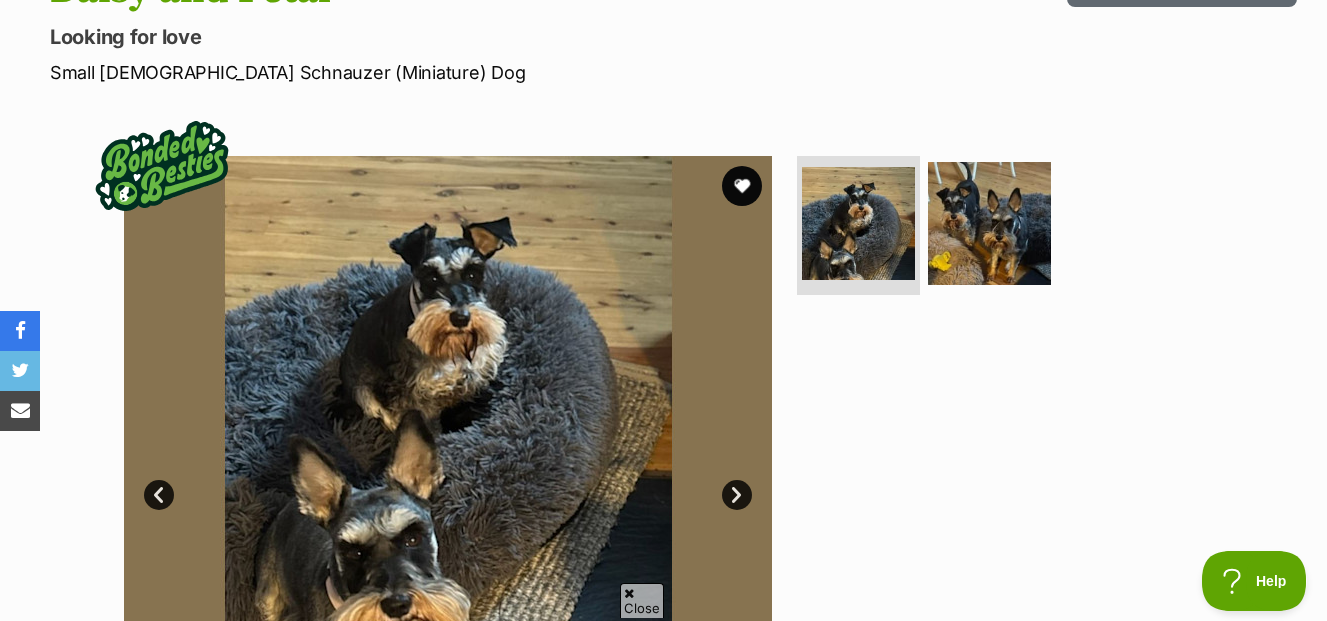 click at bounding box center (448, 480) 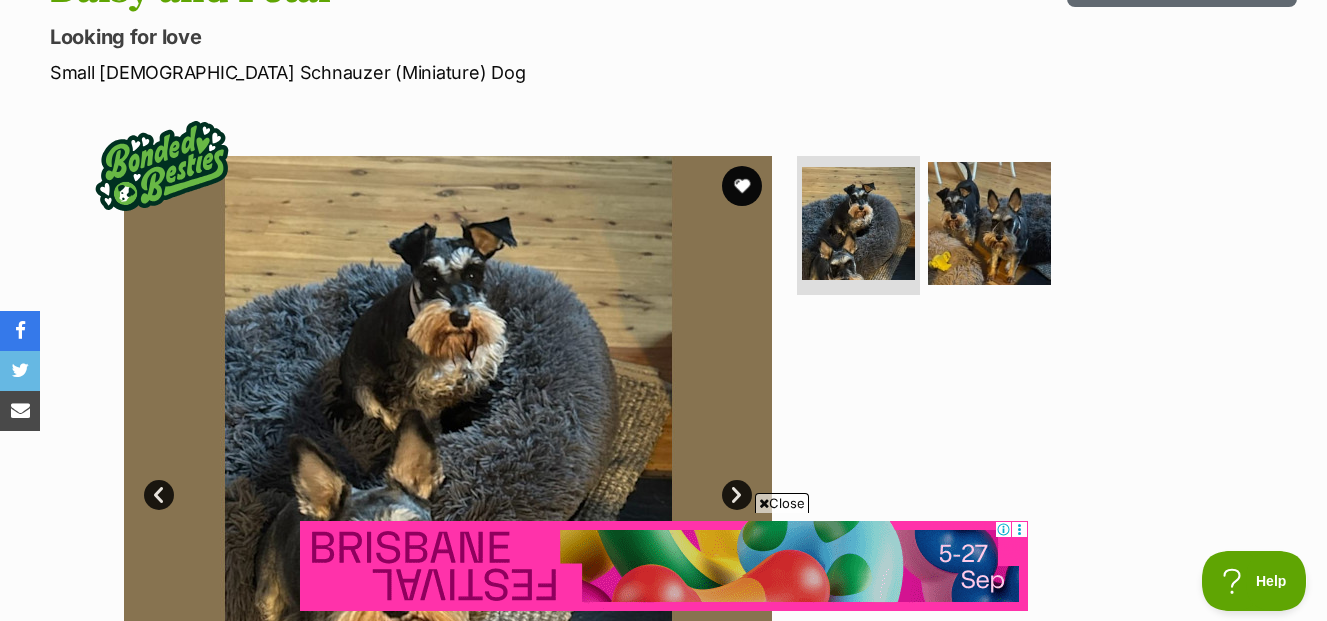 scroll, scrollTop: 0, scrollLeft: 0, axis: both 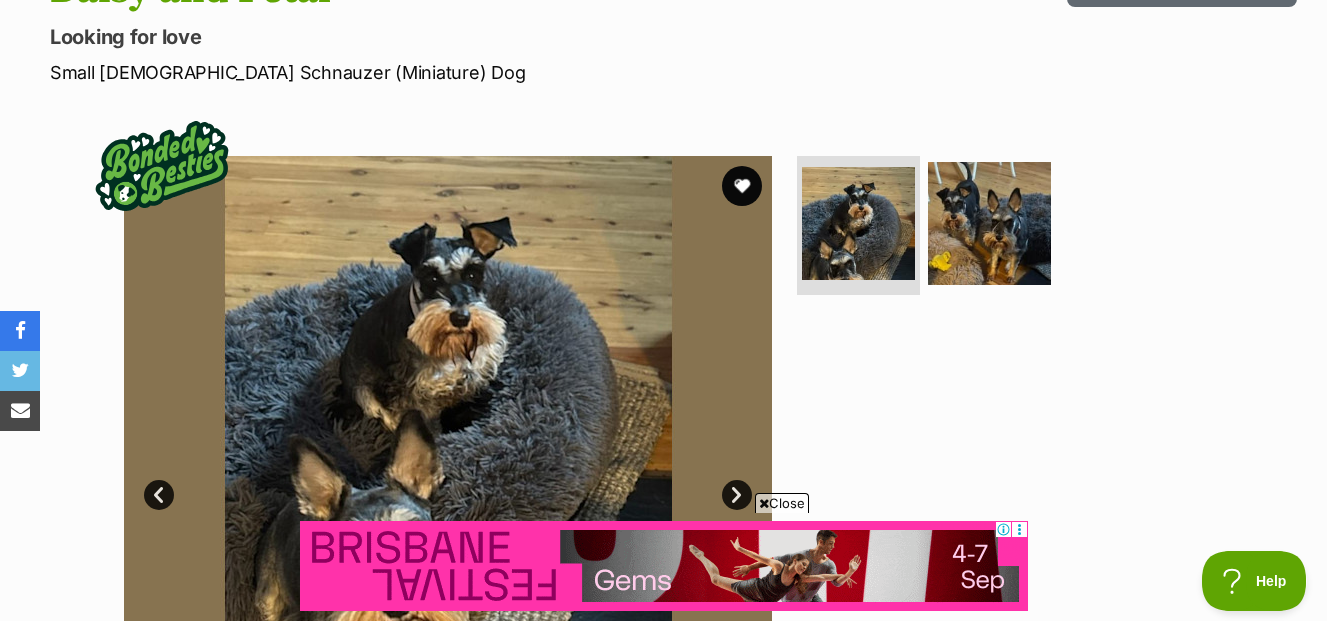 click on "Next" at bounding box center [737, 495] 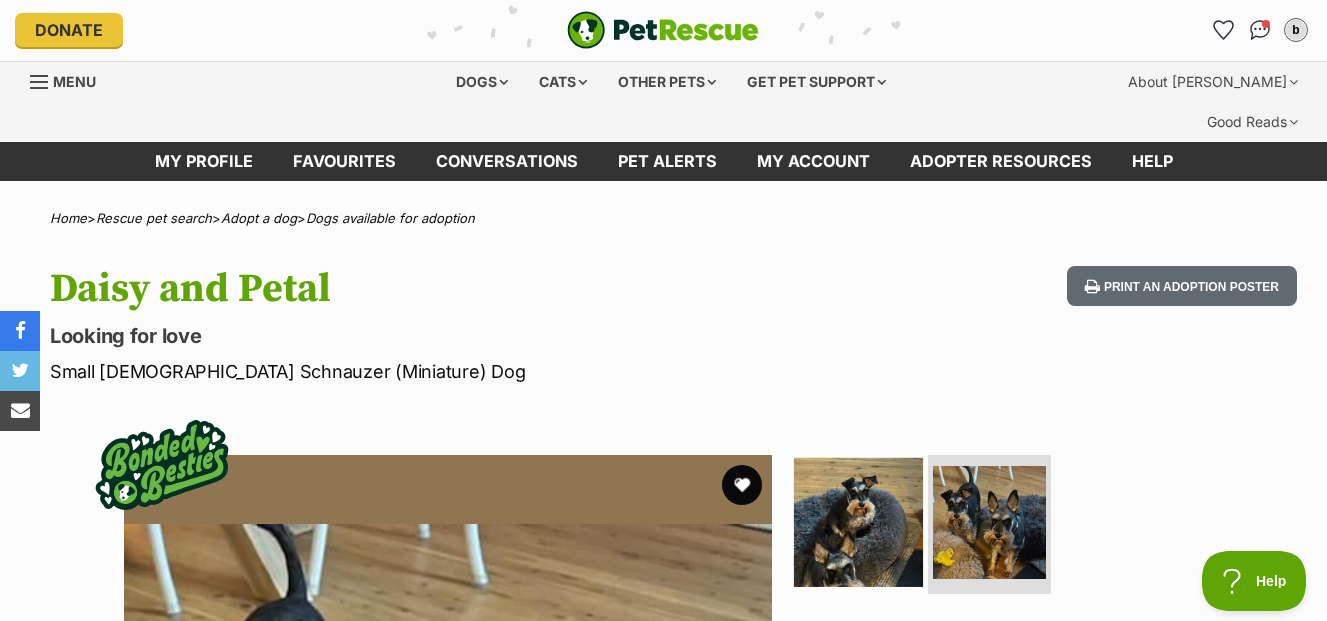 scroll, scrollTop: 0, scrollLeft: 0, axis: both 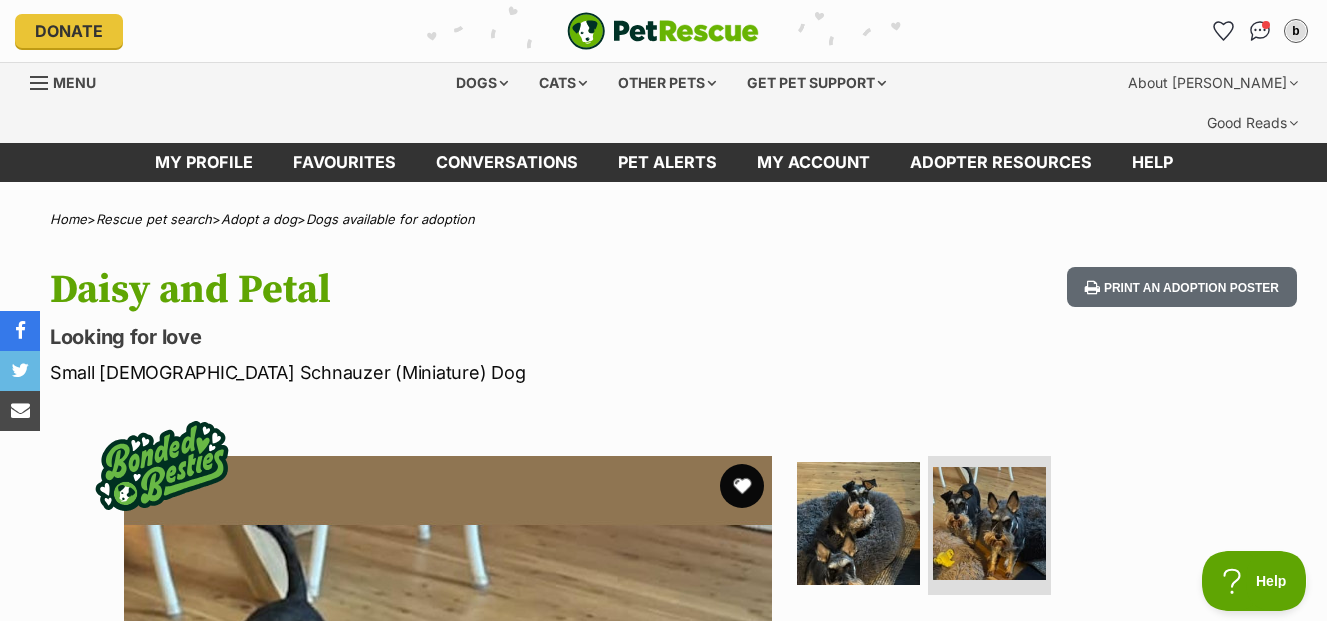 click at bounding box center (742, 486) 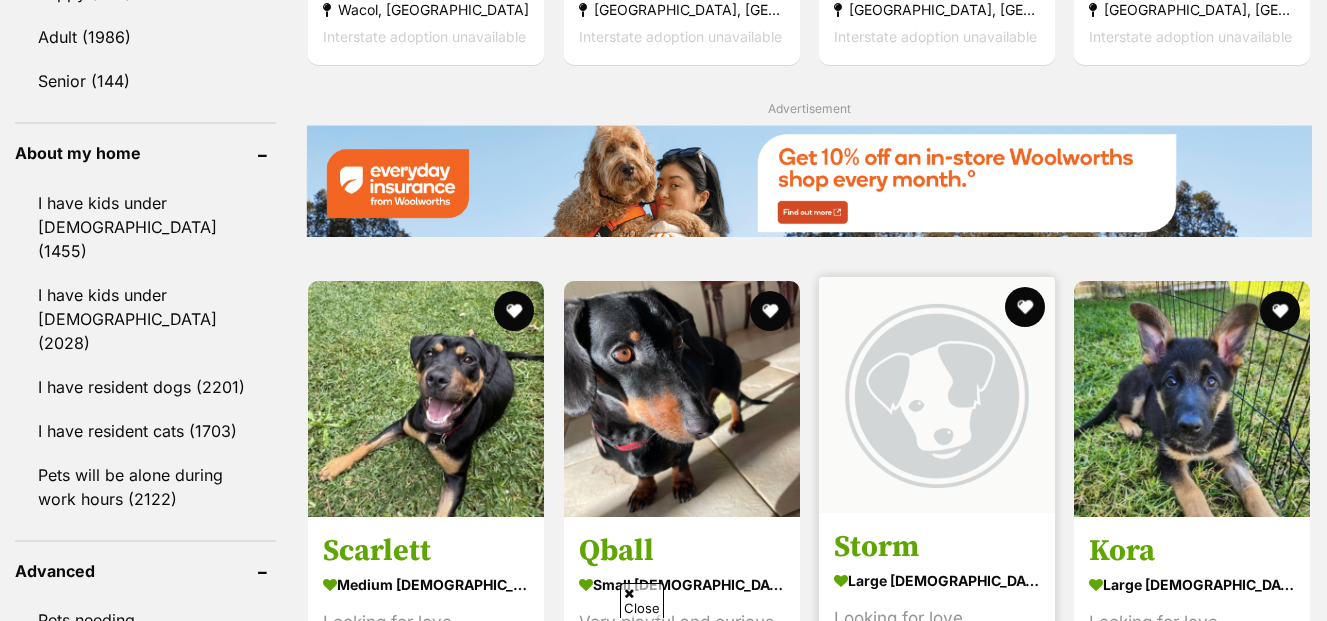 scroll, scrollTop: 2300, scrollLeft: 0, axis: vertical 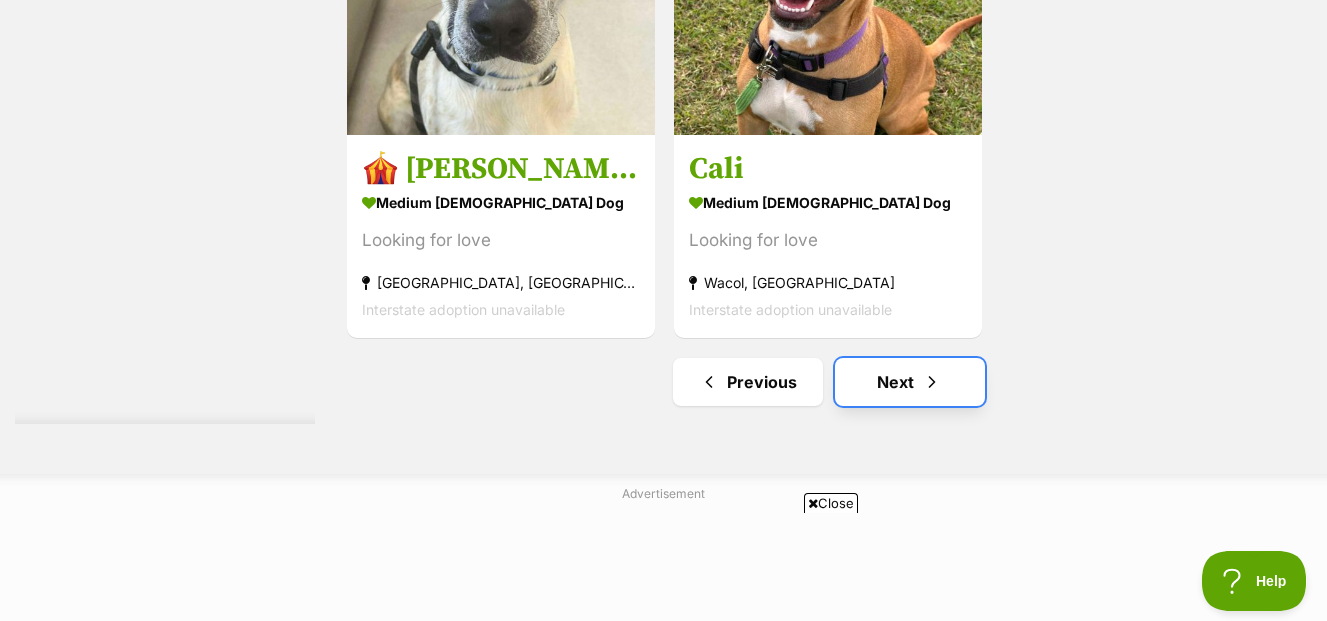 click on "Next" at bounding box center (910, 382) 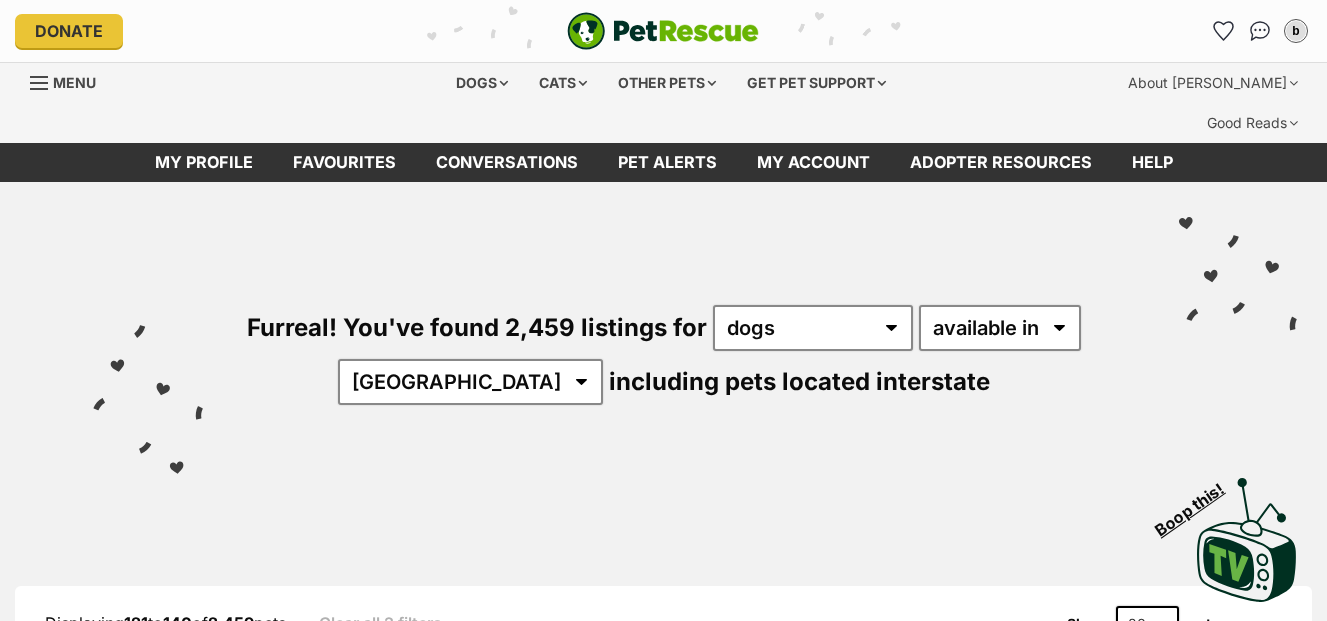 scroll, scrollTop: 0, scrollLeft: 0, axis: both 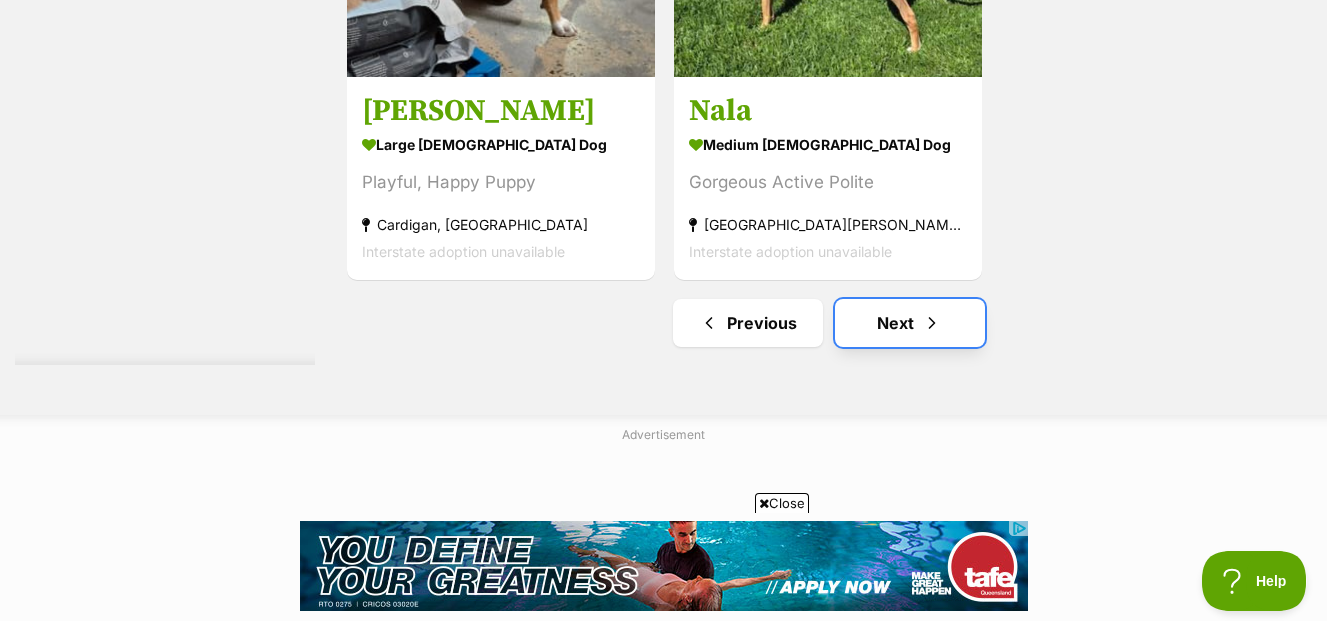 click on "Next" at bounding box center [910, 323] 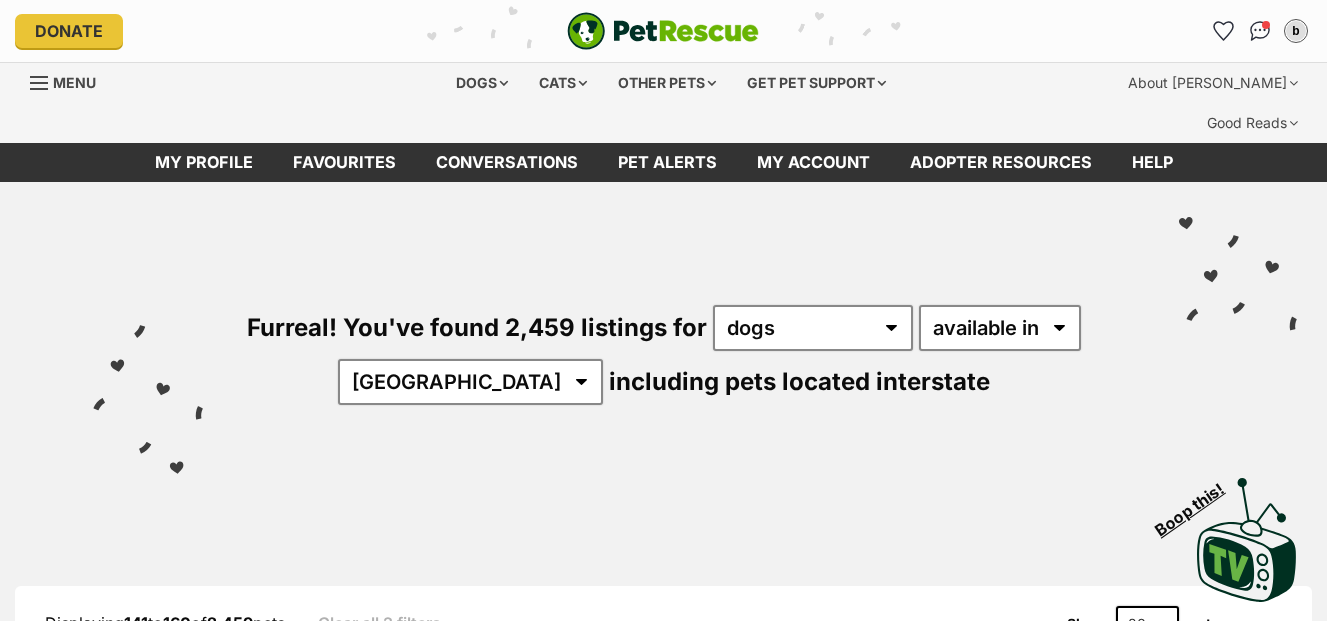 scroll, scrollTop: 0, scrollLeft: 0, axis: both 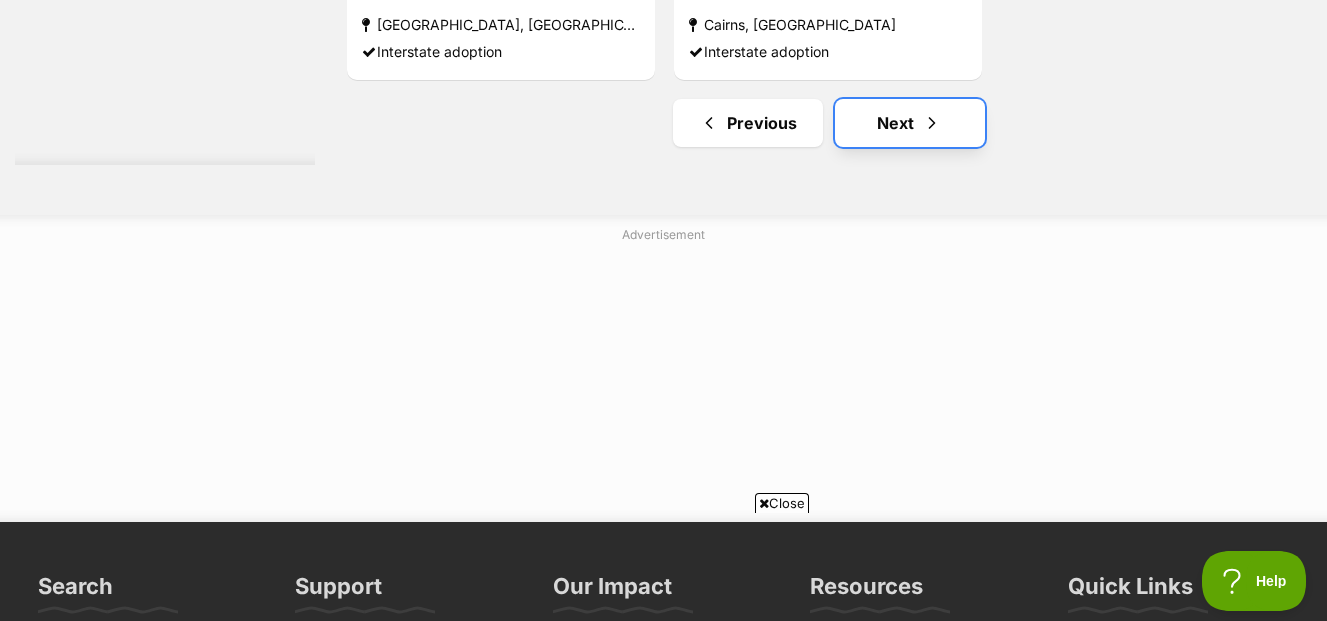 click on "Next" at bounding box center (910, 123) 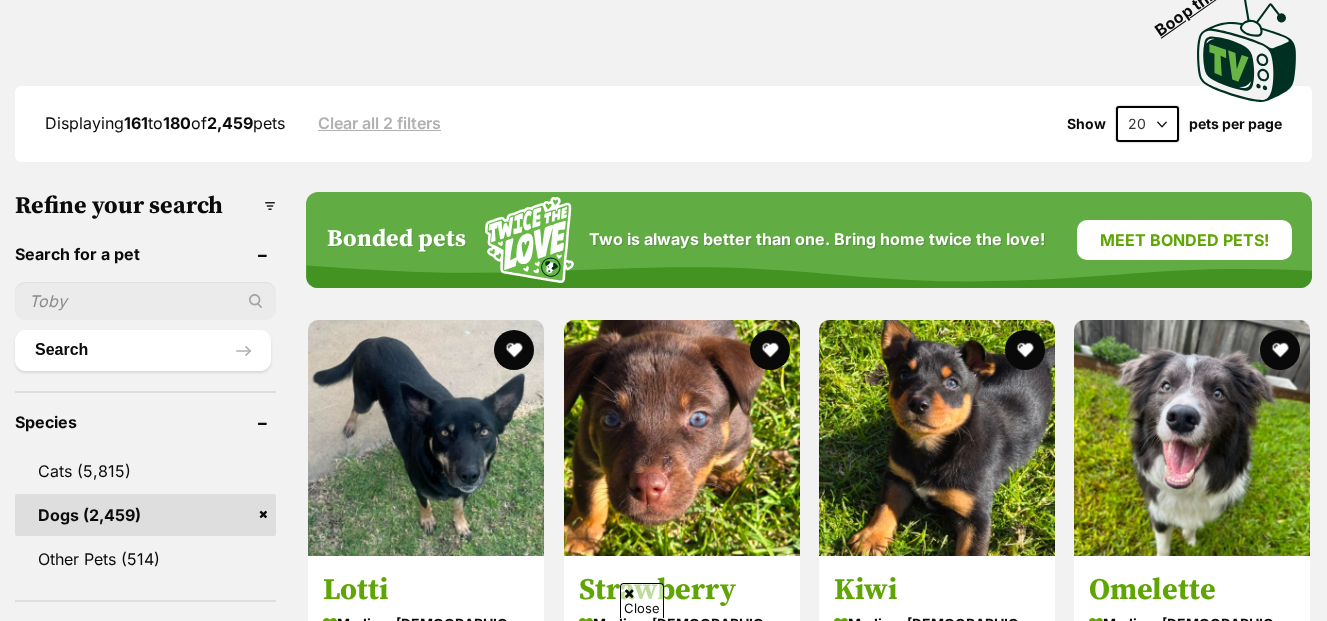 scroll, scrollTop: 500, scrollLeft: 0, axis: vertical 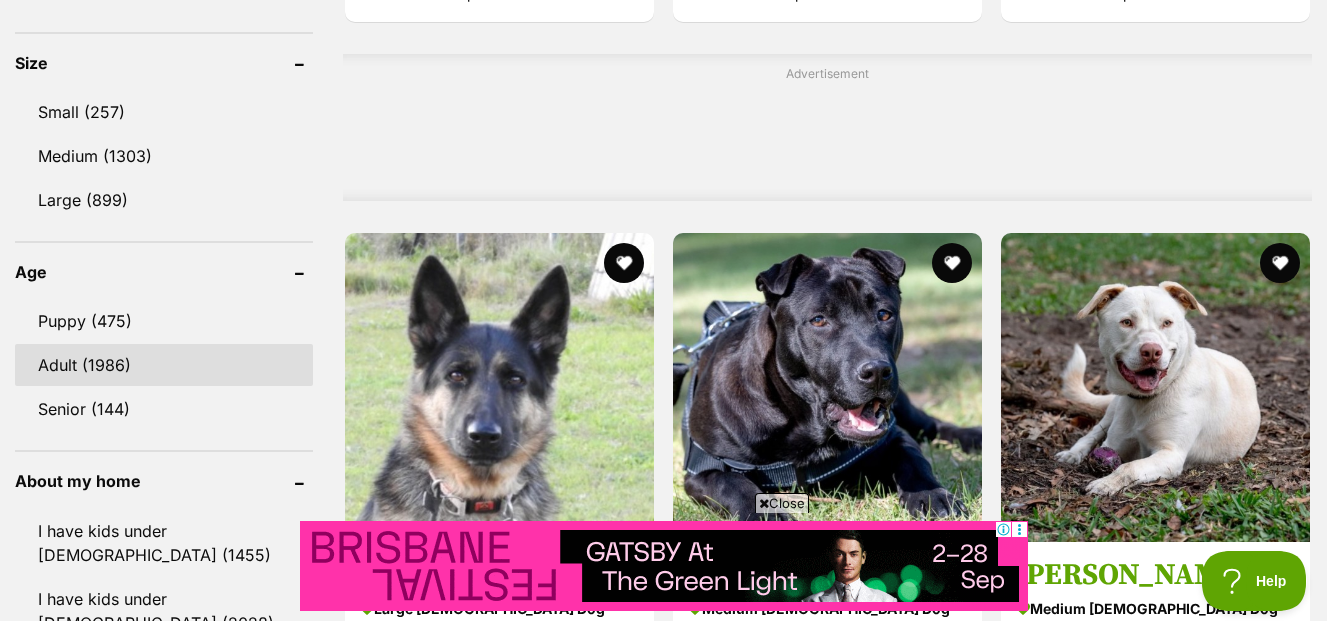click on "Adult (1986)" at bounding box center [164, 365] 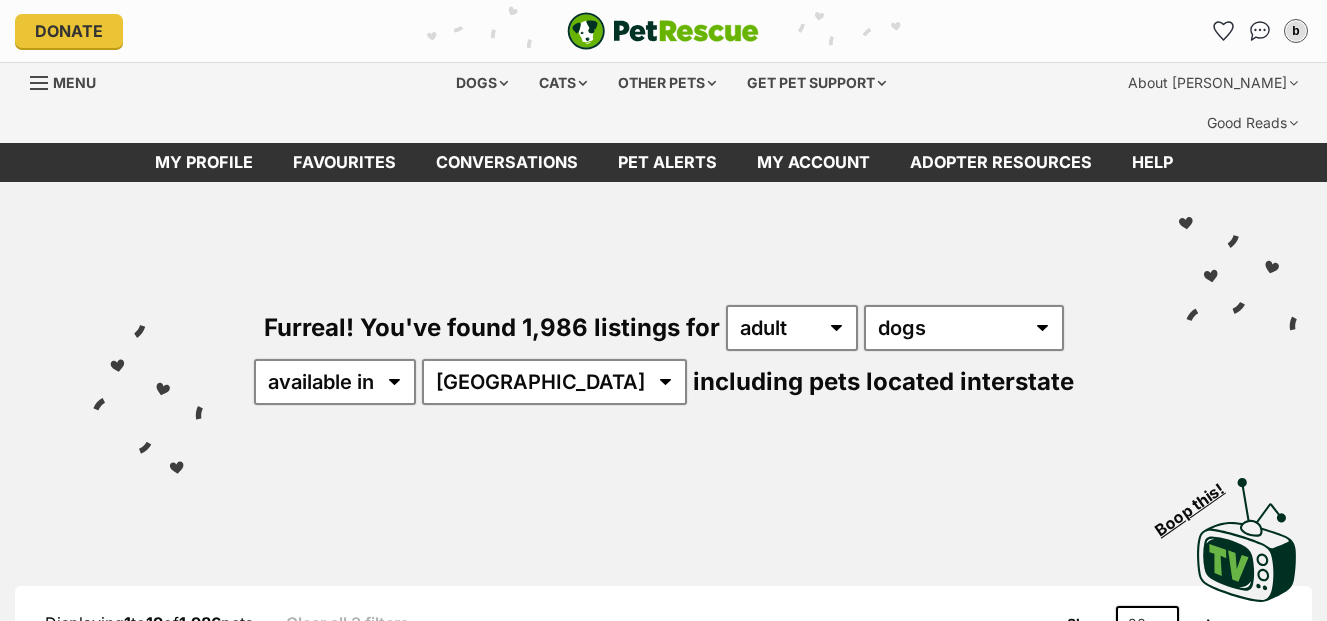 scroll, scrollTop: 0, scrollLeft: 0, axis: both 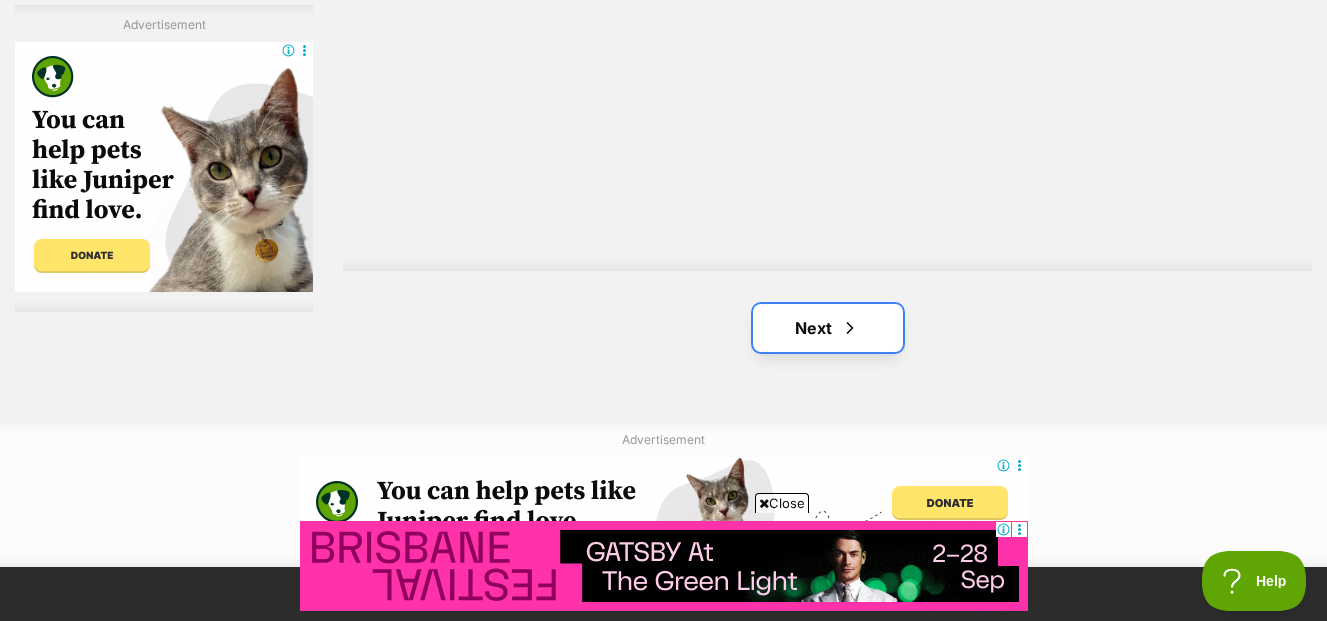 click on "Next" at bounding box center (828, 328) 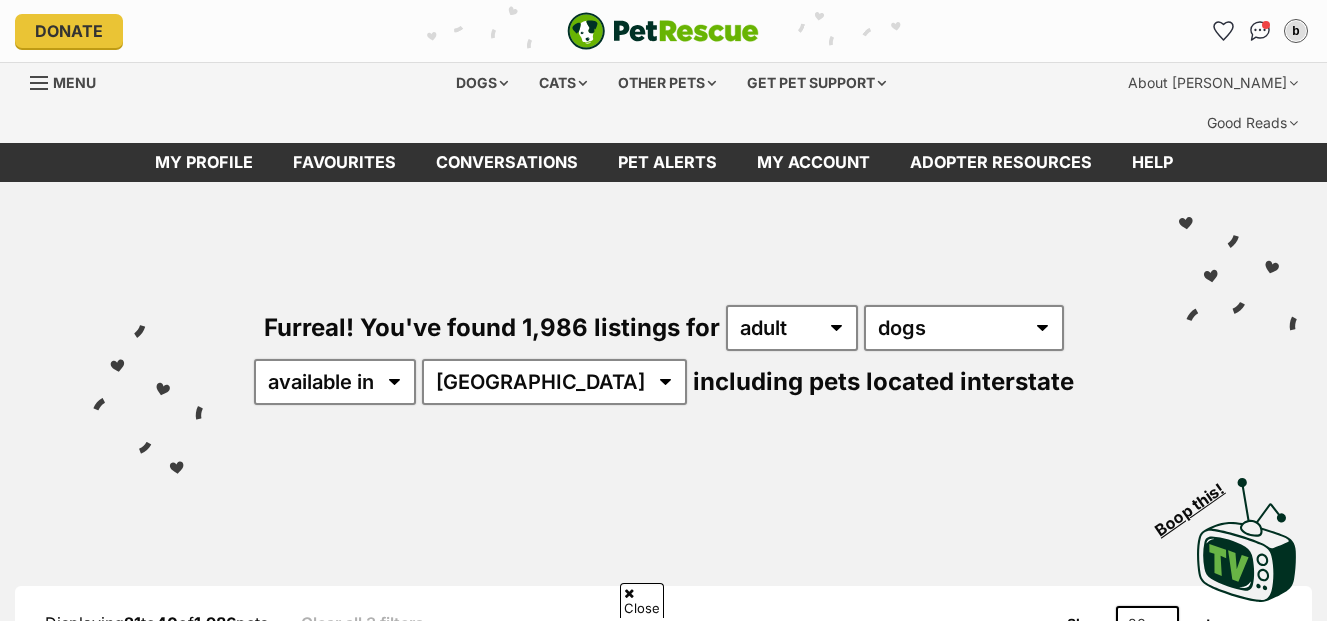 scroll, scrollTop: 151, scrollLeft: 0, axis: vertical 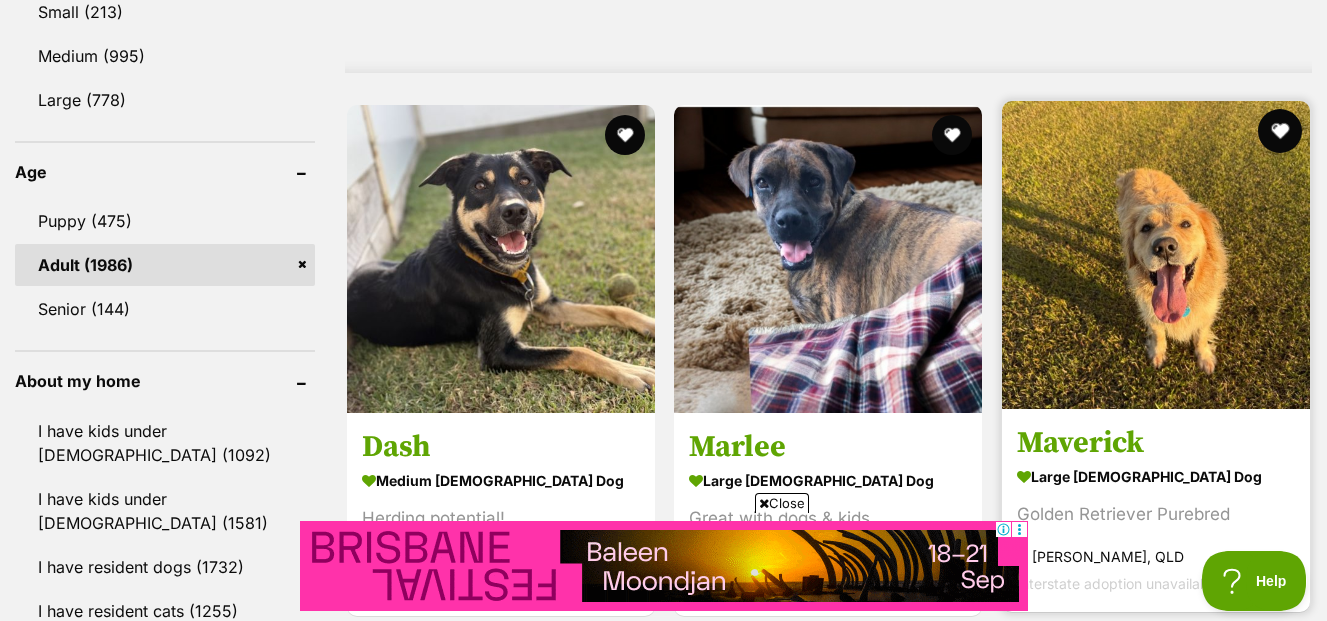click at bounding box center [1280, 131] 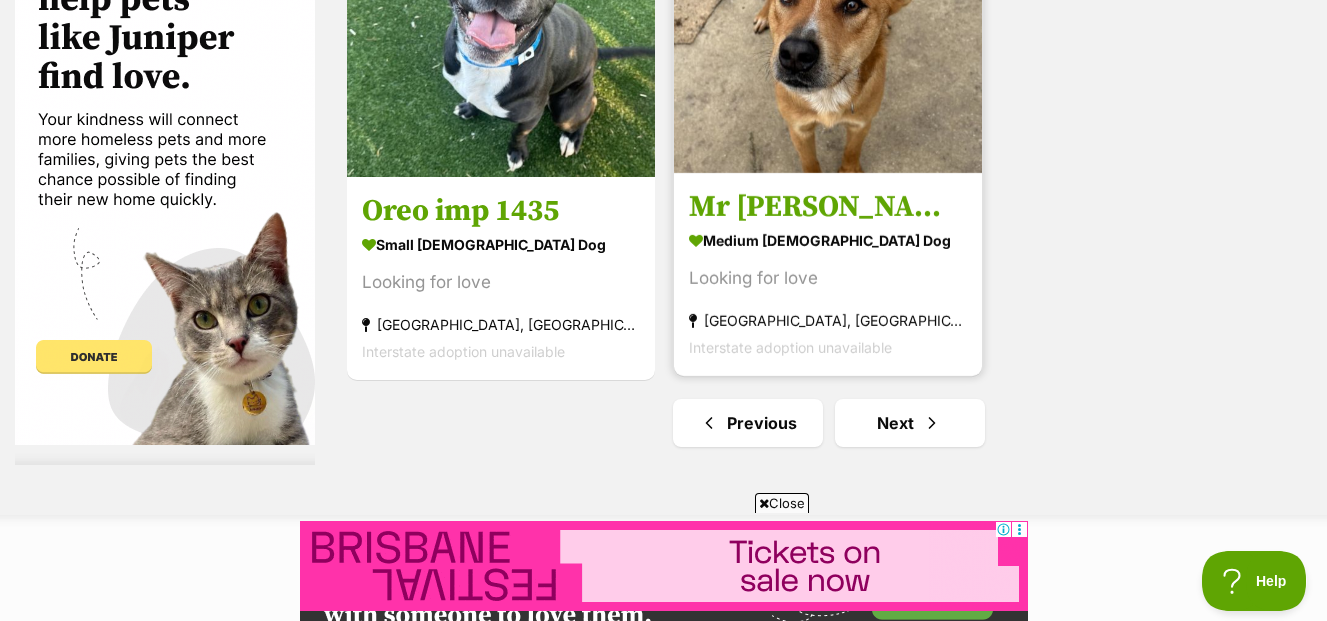 scroll, scrollTop: 5000, scrollLeft: 0, axis: vertical 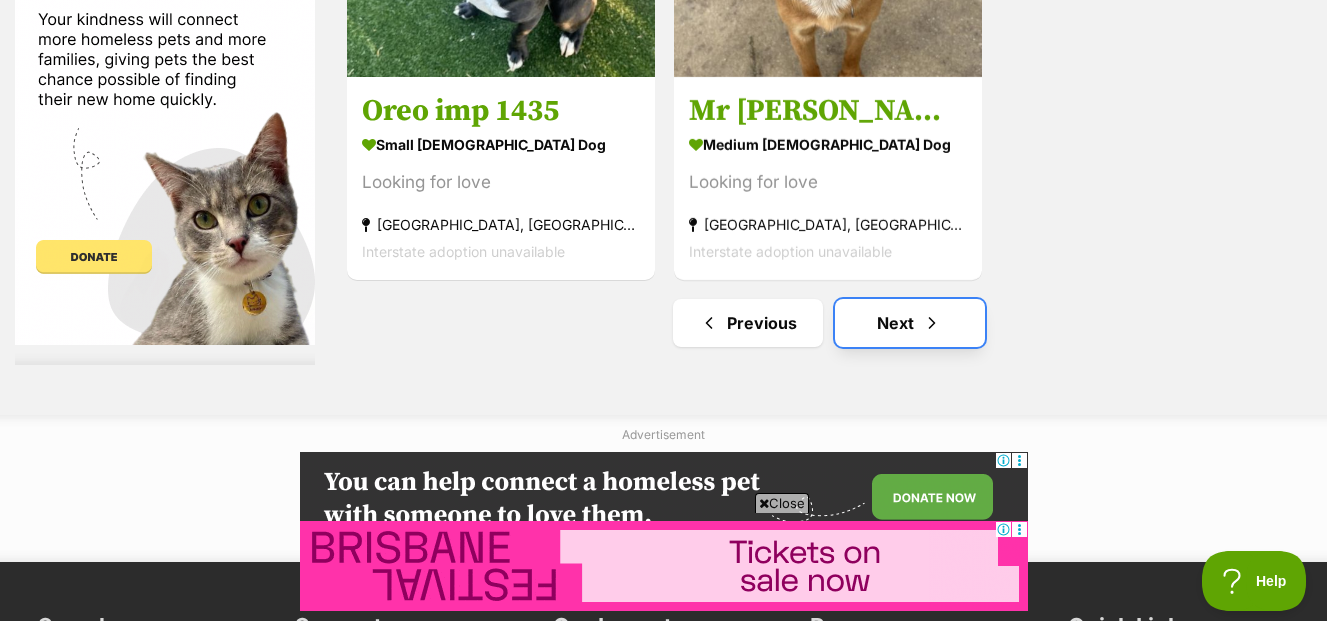 click on "Next" at bounding box center [910, 323] 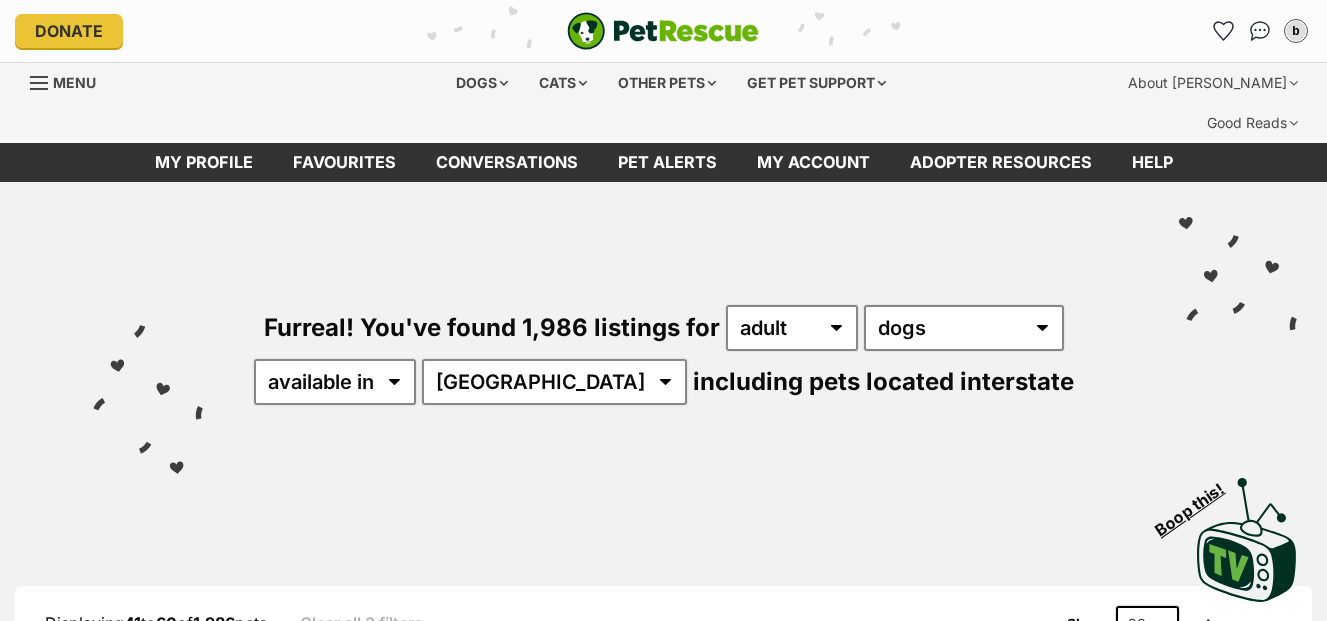 scroll, scrollTop: 0, scrollLeft: 0, axis: both 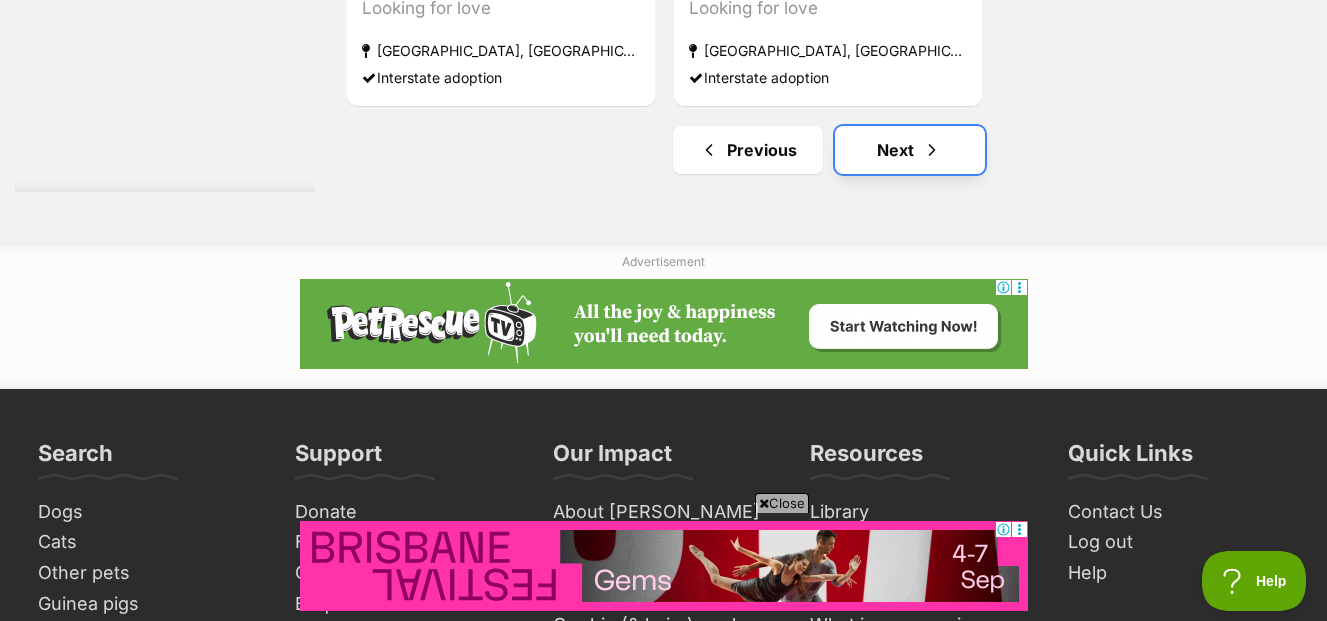 click on "Next" at bounding box center [910, 150] 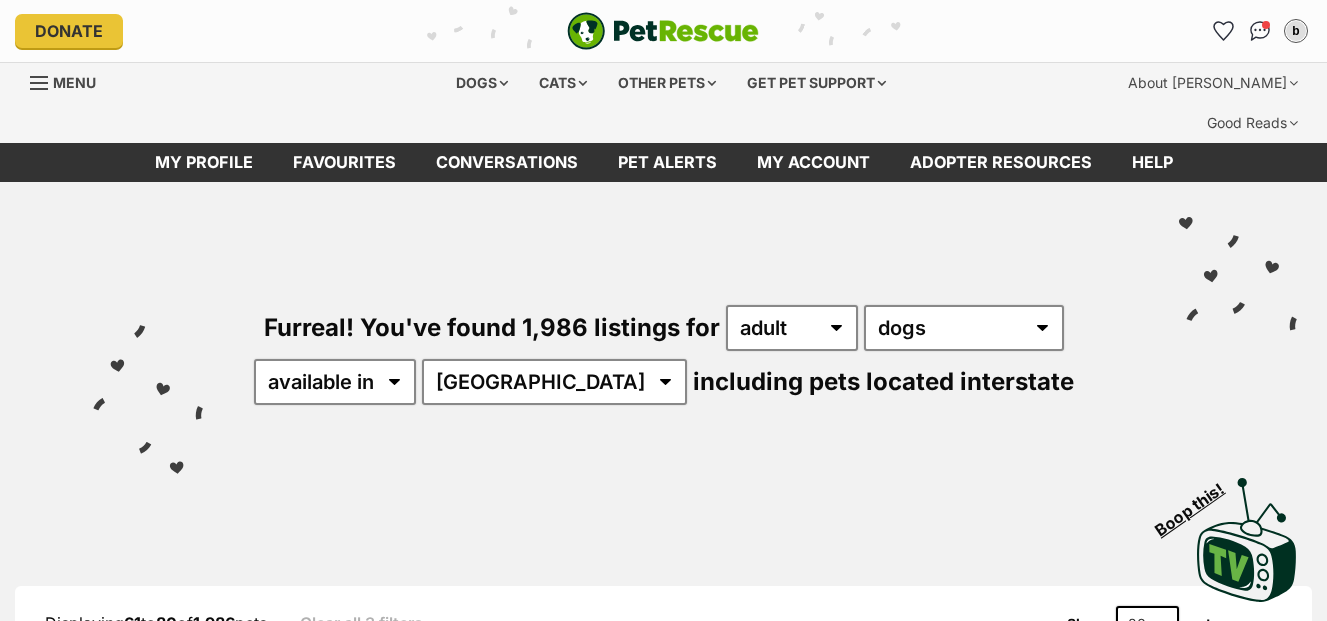 scroll, scrollTop: 0, scrollLeft: 0, axis: both 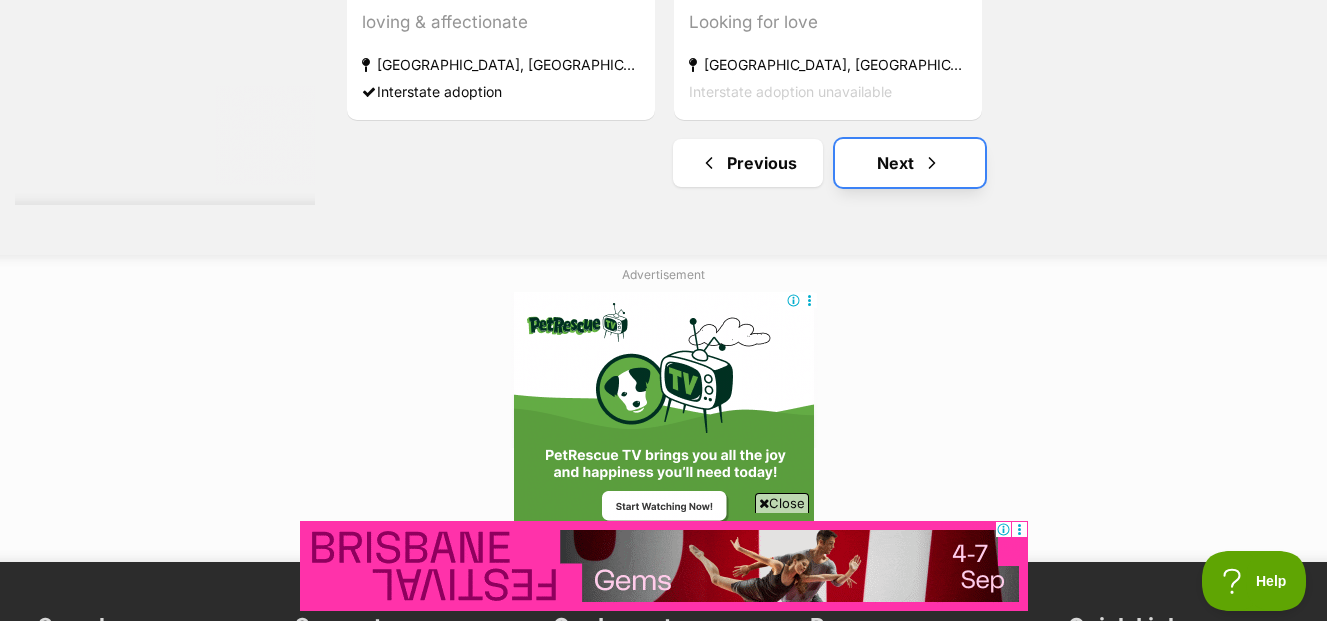 click on "Next" at bounding box center [910, 163] 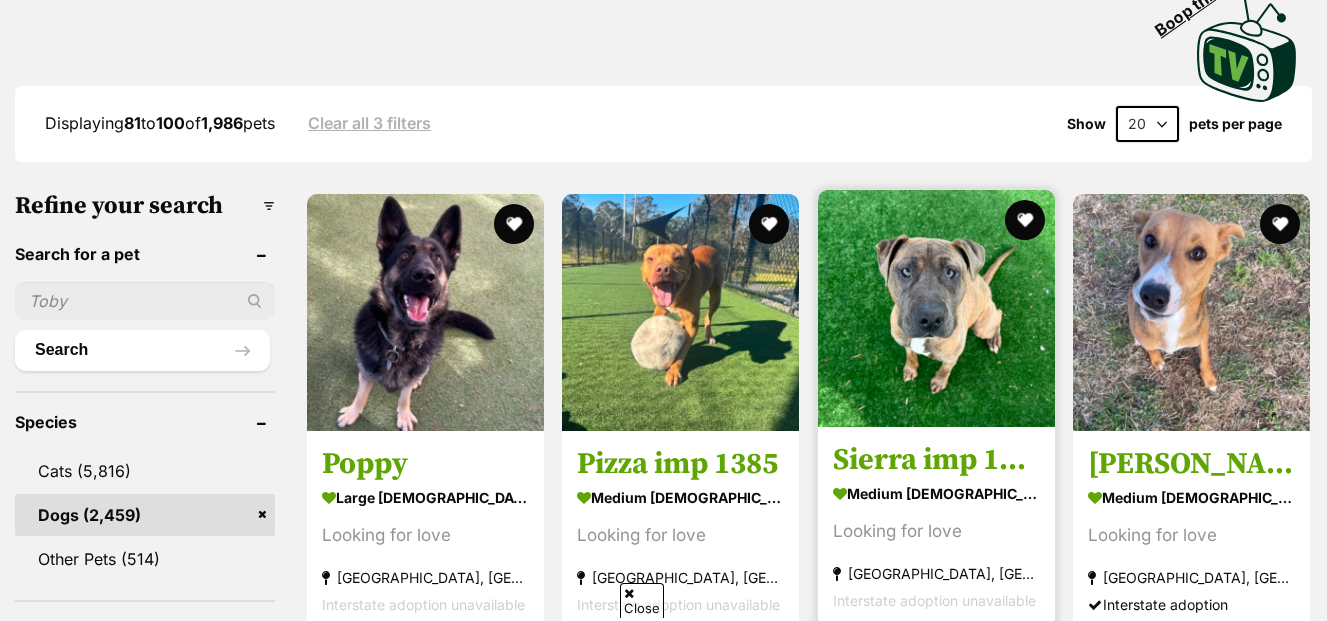 scroll, scrollTop: 536, scrollLeft: 0, axis: vertical 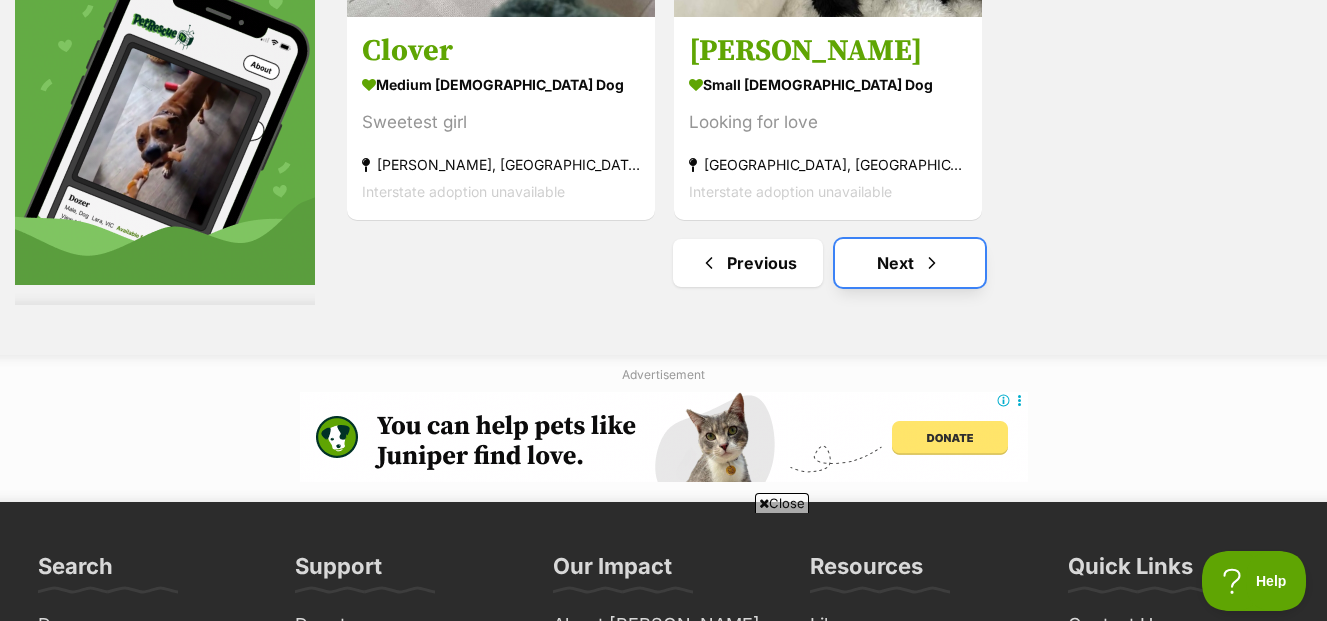 click on "Next" at bounding box center [910, 263] 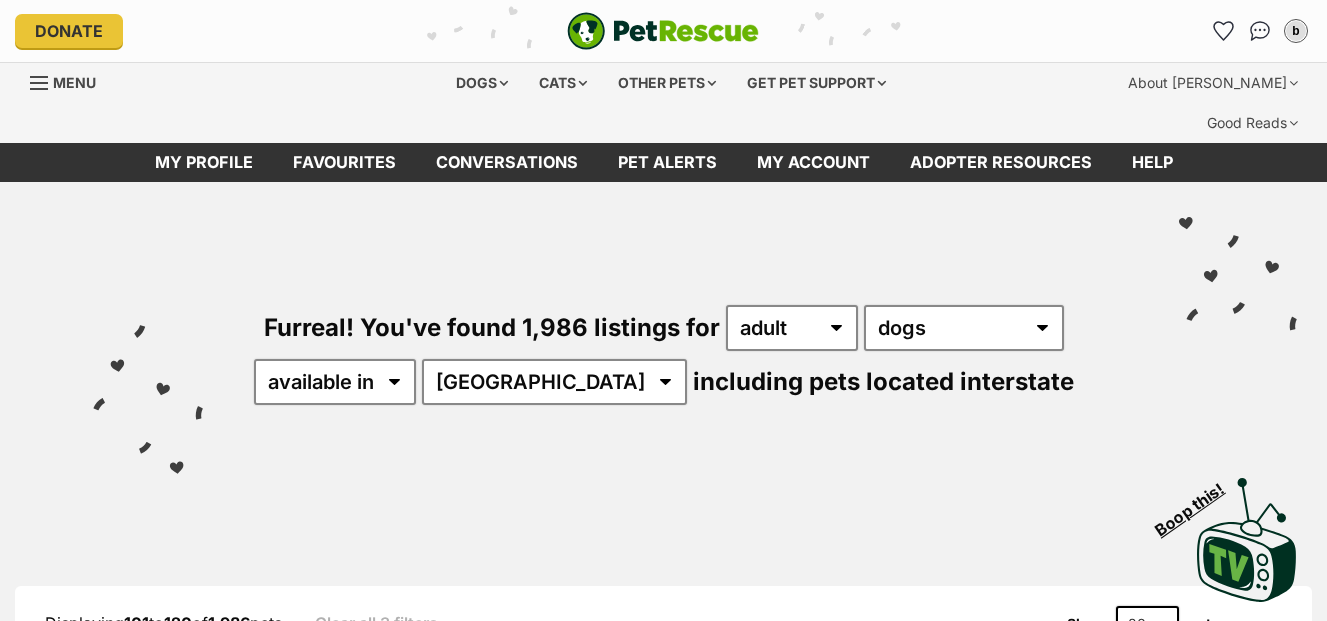 scroll, scrollTop: 0, scrollLeft: 0, axis: both 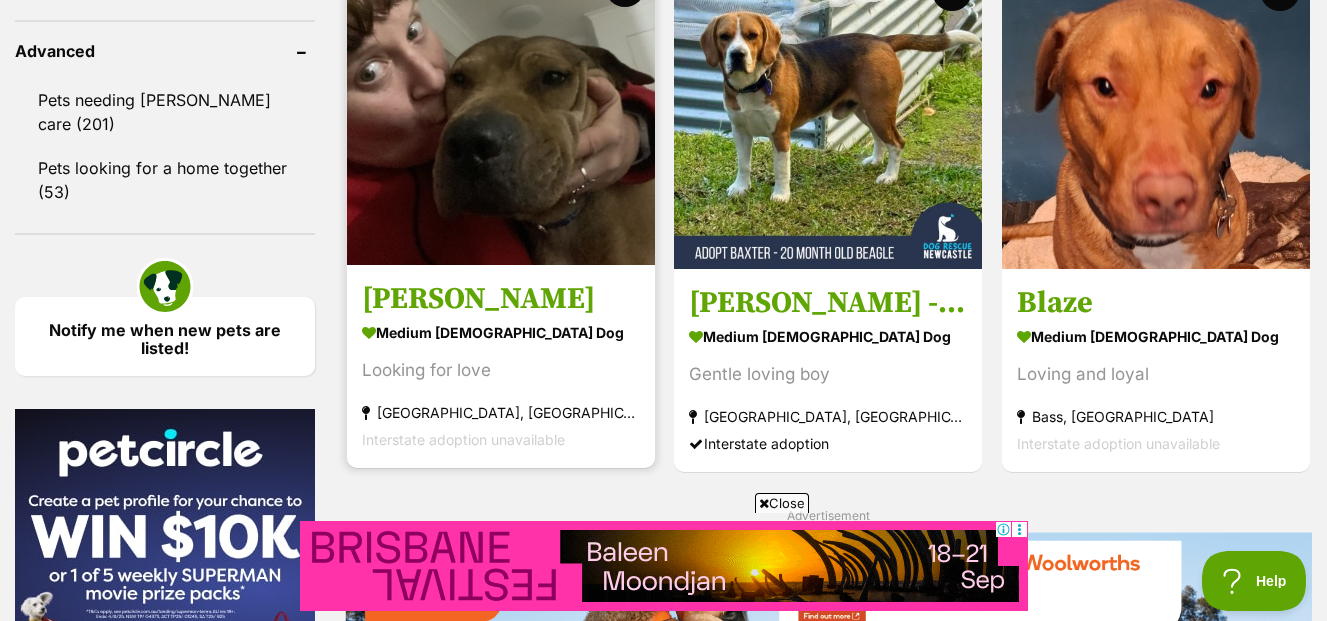click at bounding box center (501, 111) 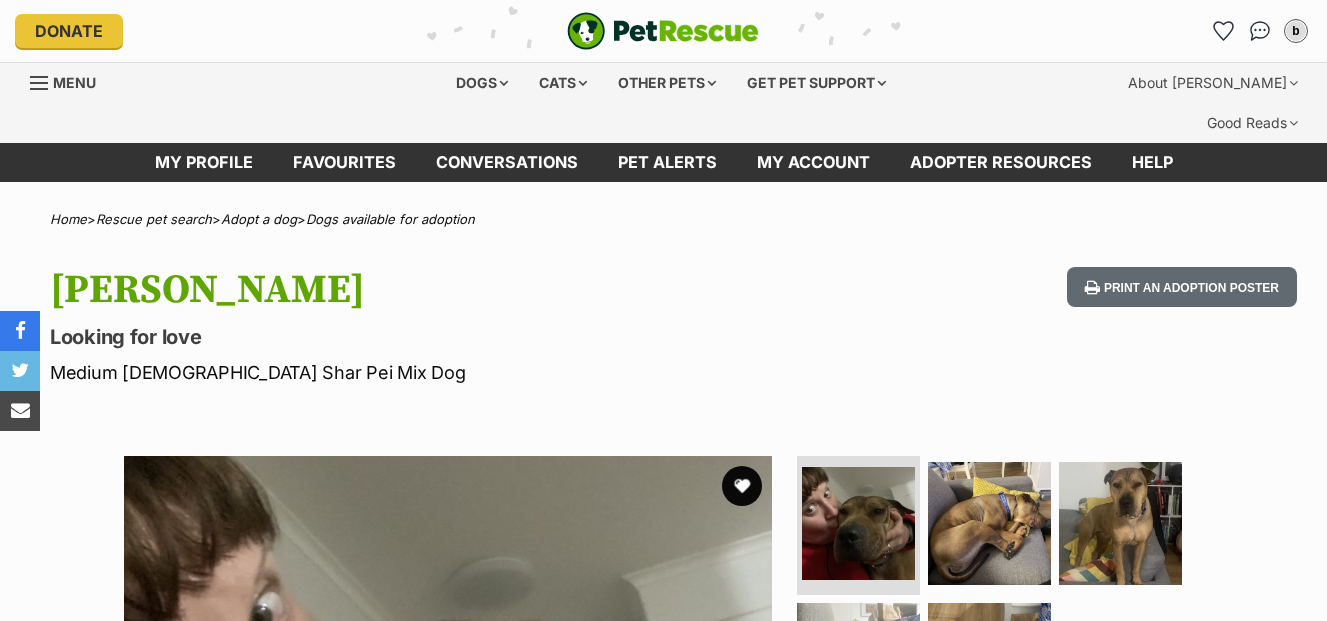 scroll, scrollTop: 0, scrollLeft: 0, axis: both 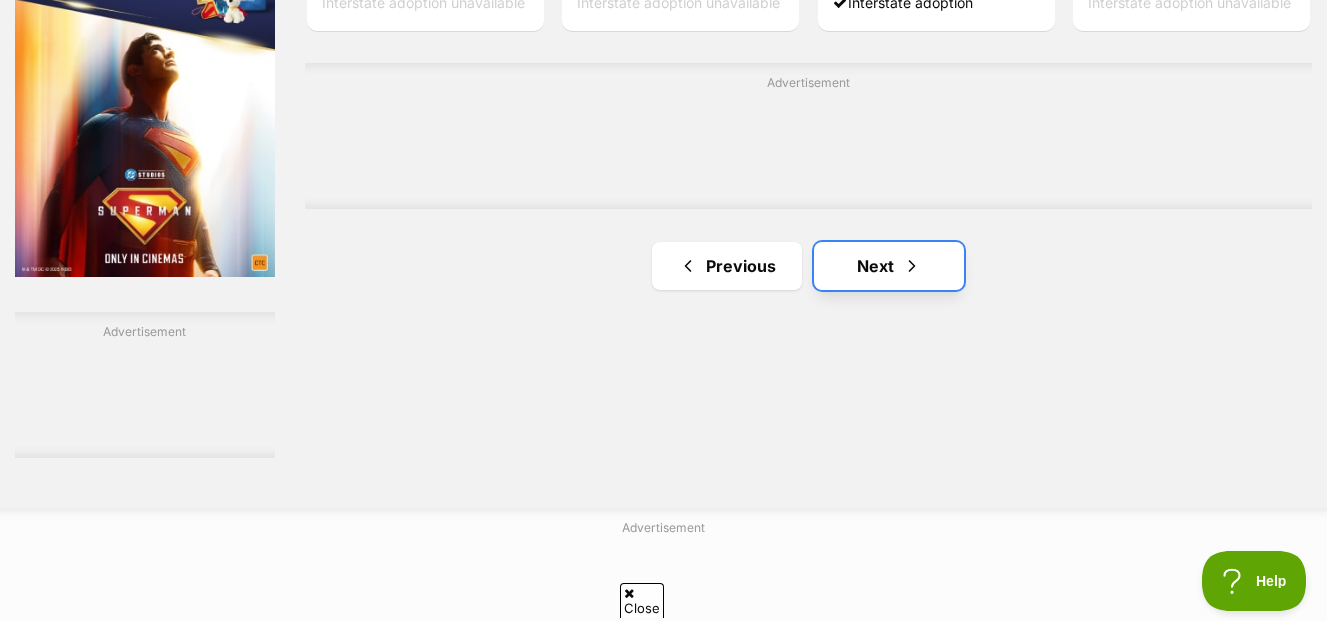 click on "Next" at bounding box center (889, 266) 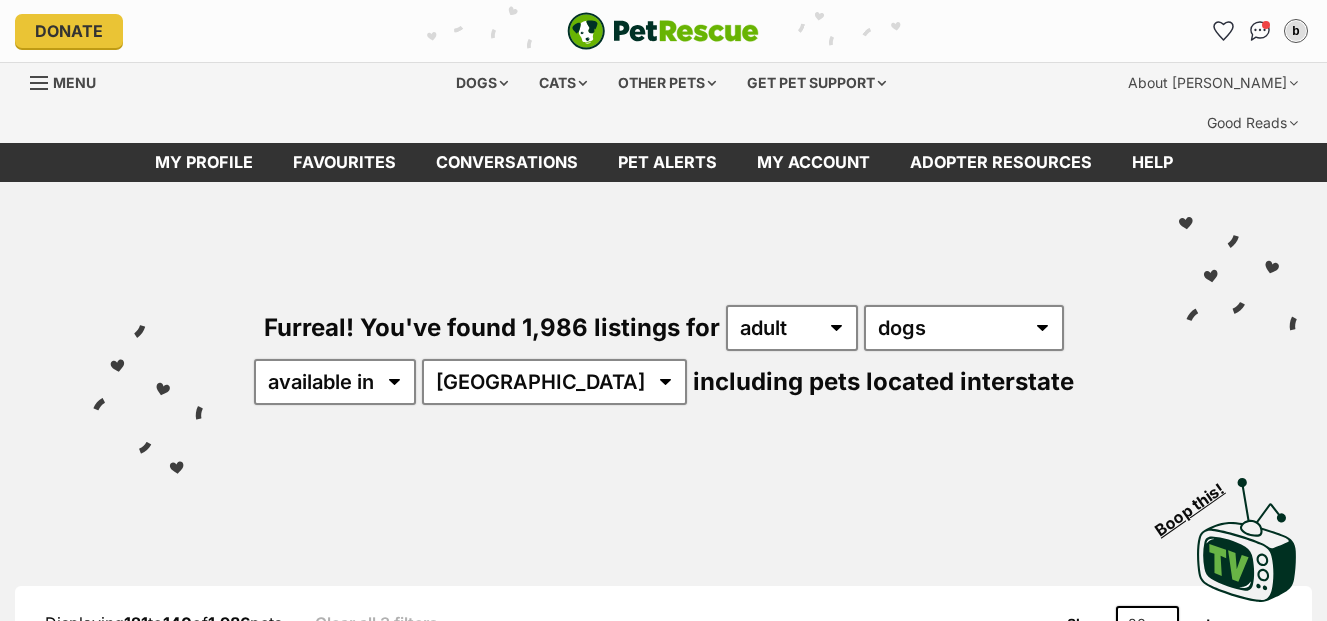 scroll, scrollTop: 0, scrollLeft: 0, axis: both 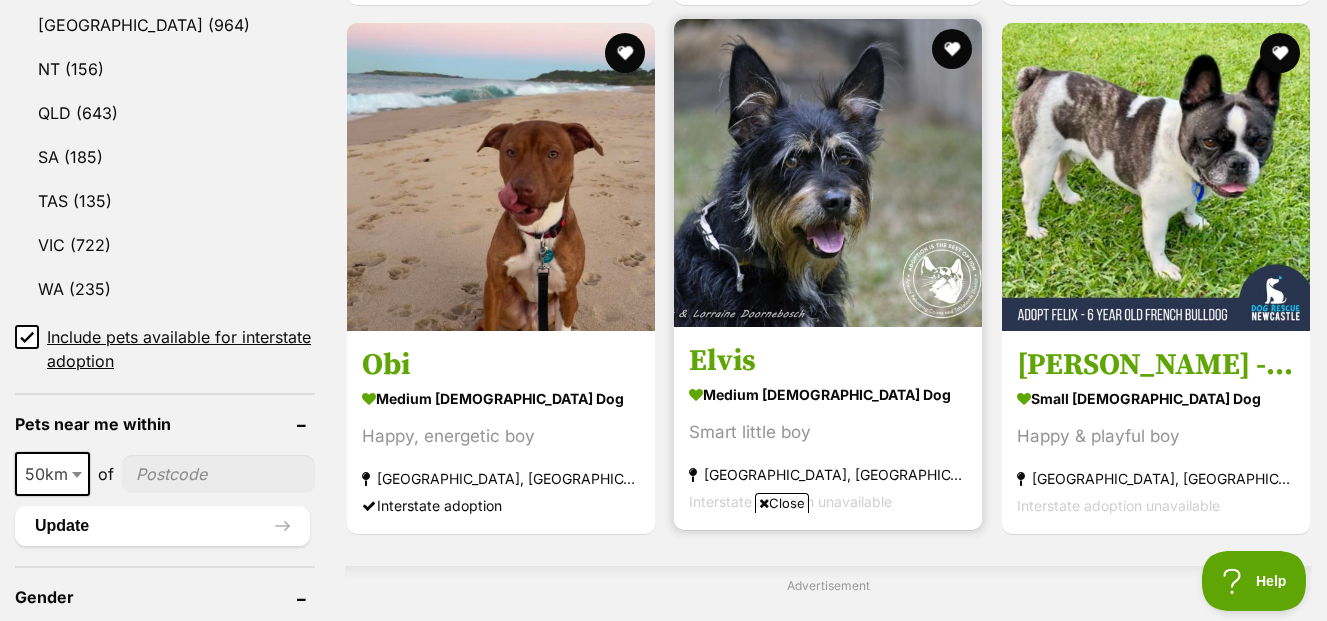 click at bounding box center [828, 173] 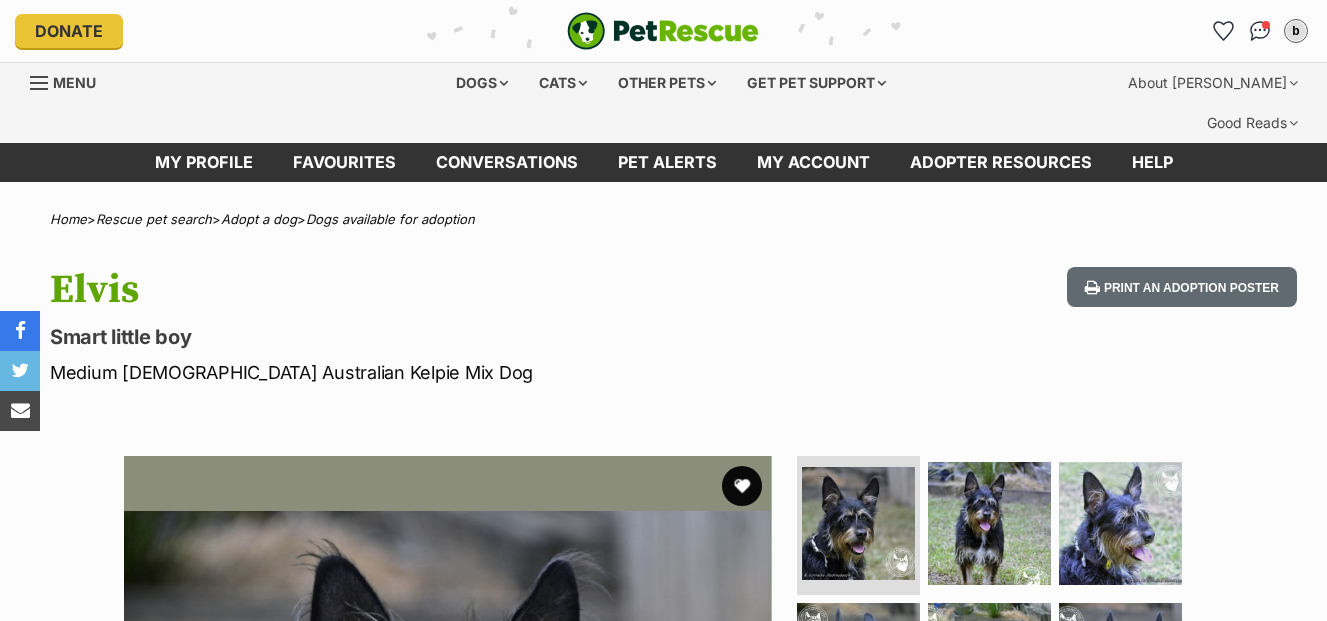 scroll, scrollTop: 0, scrollLeft: 0, axis: both 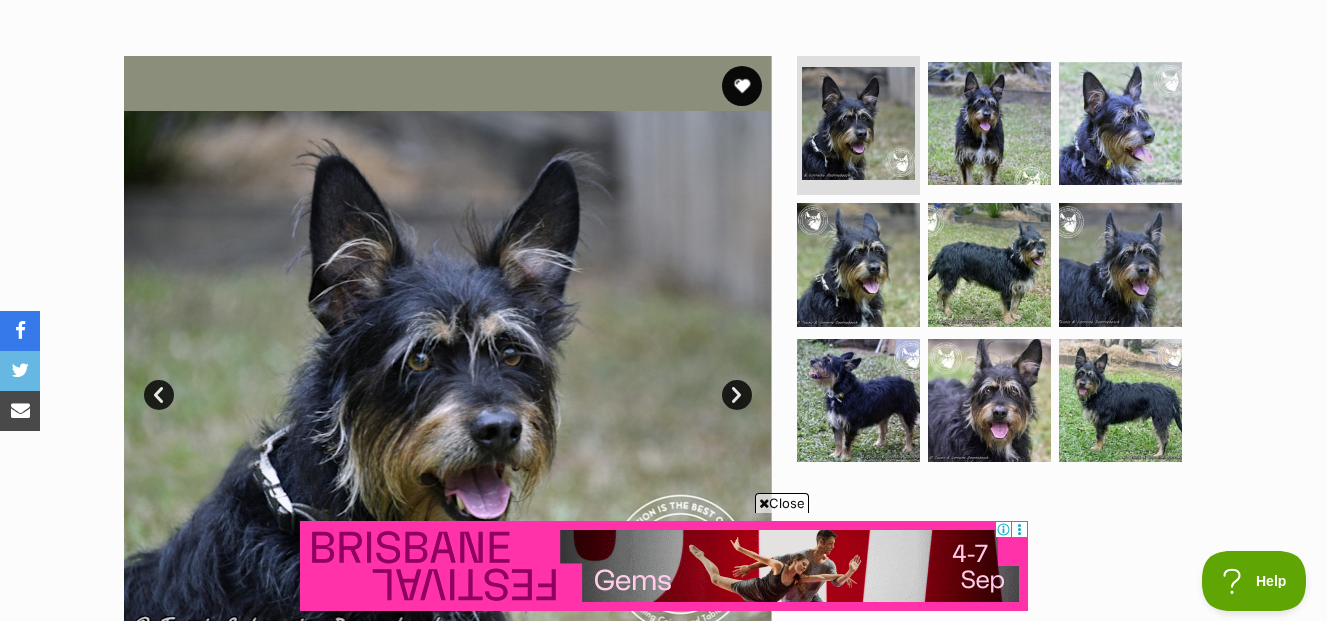 click on "Next" at bounding box center [737, 395] 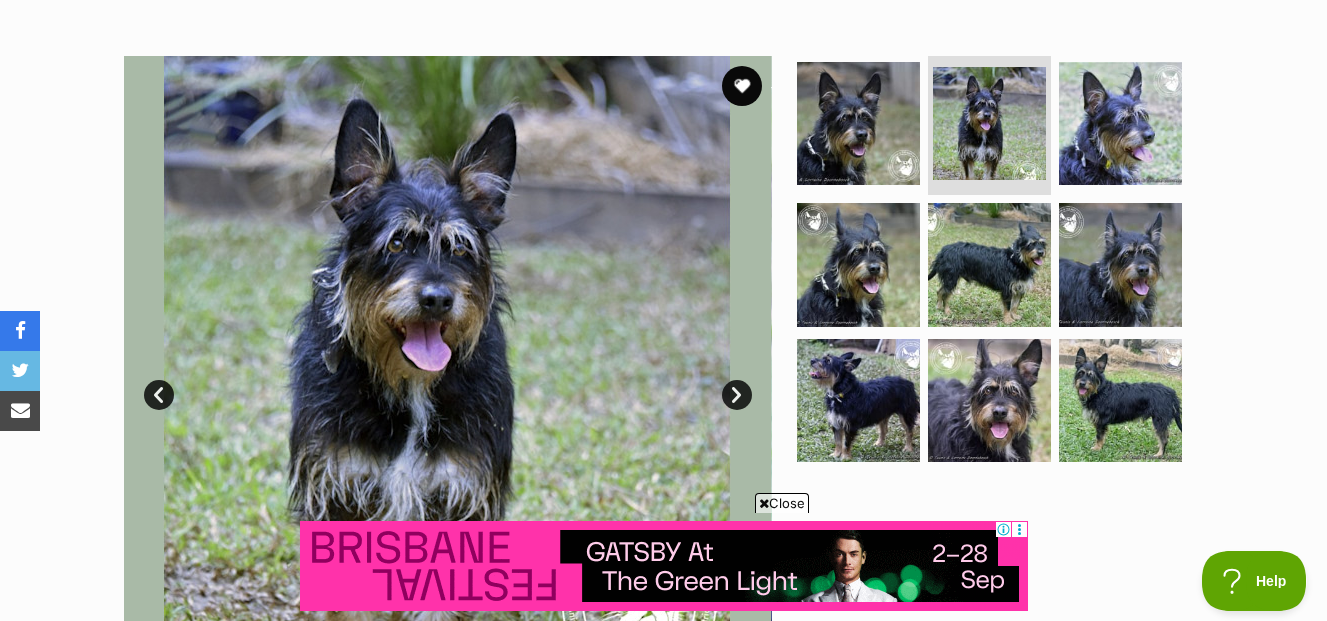 click on "Next" at bounding box center [737, 395] 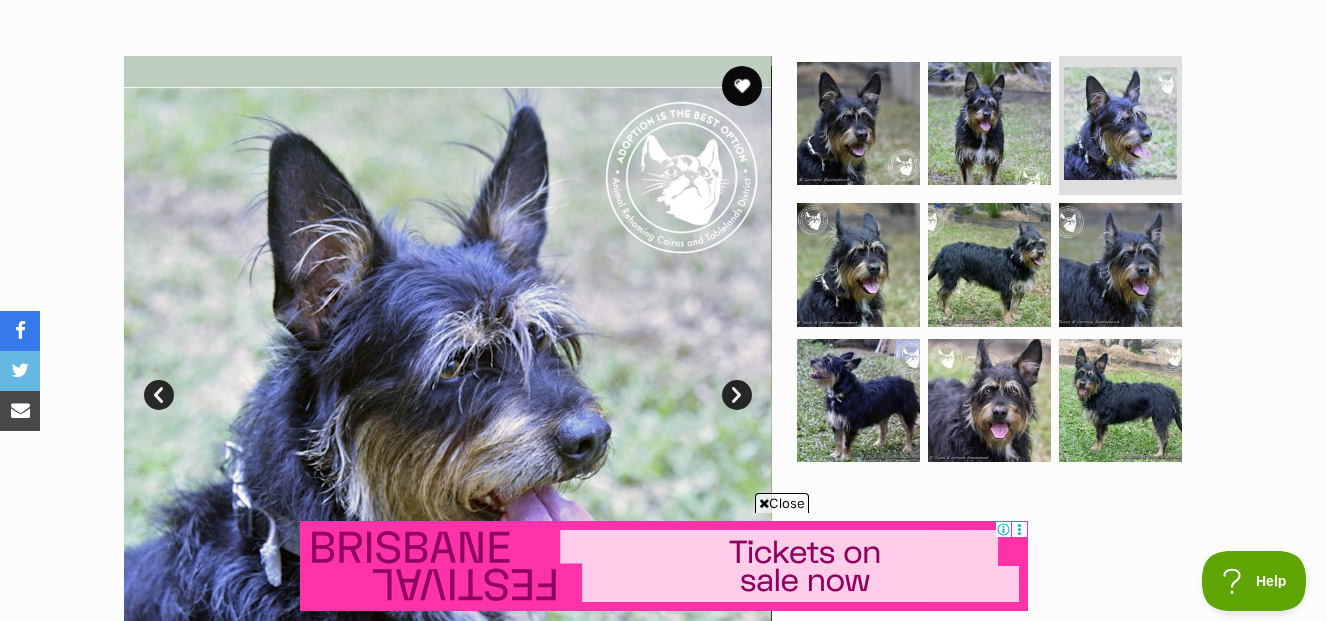click on "Next" at bounding box center (737, 395) 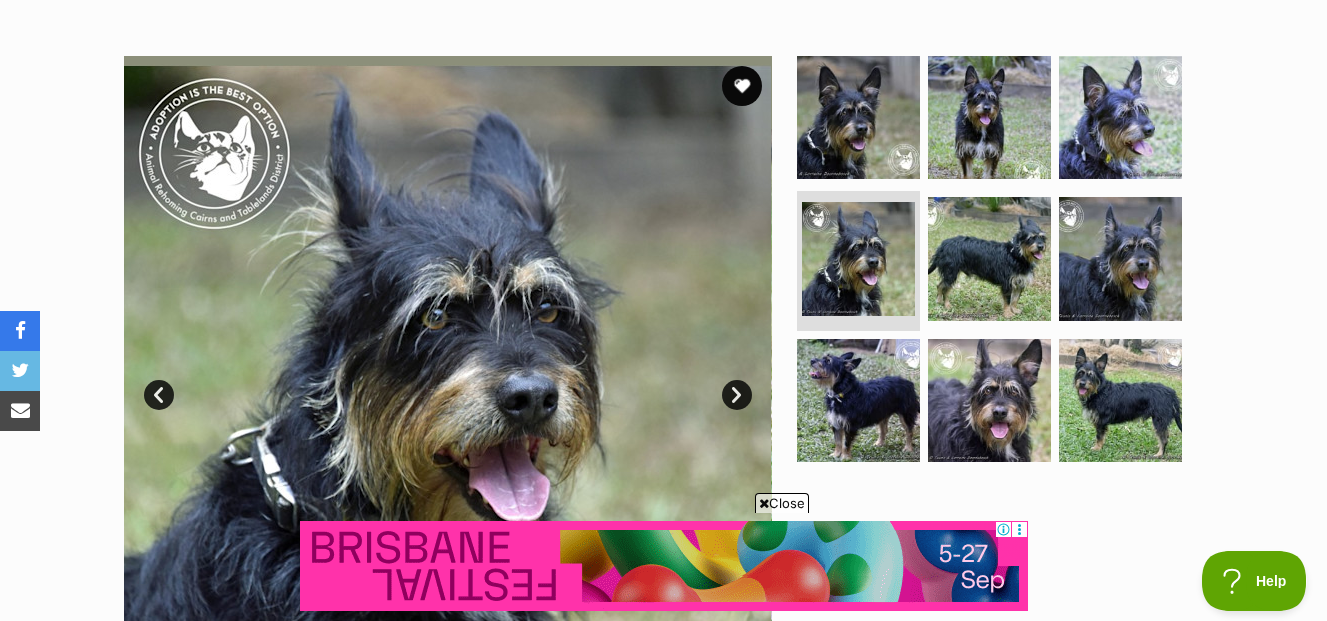 click on "Next" at bounding box center (737, 395) 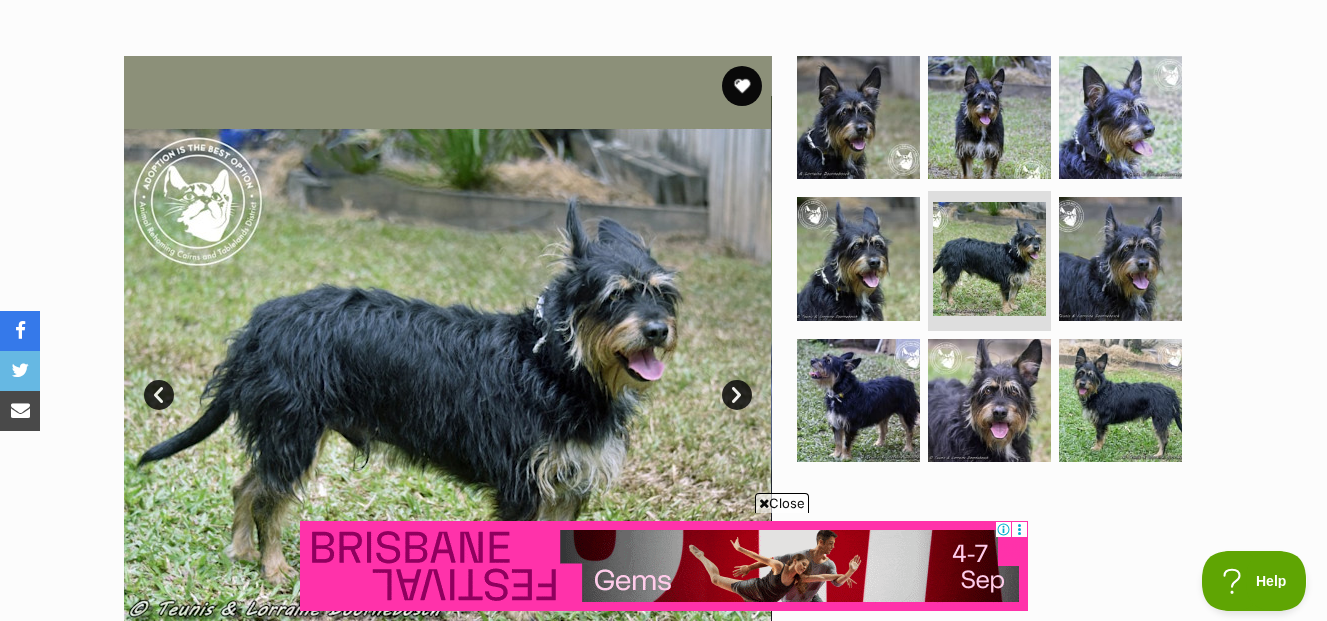 click on "Next" at bounding box center [737, 395] 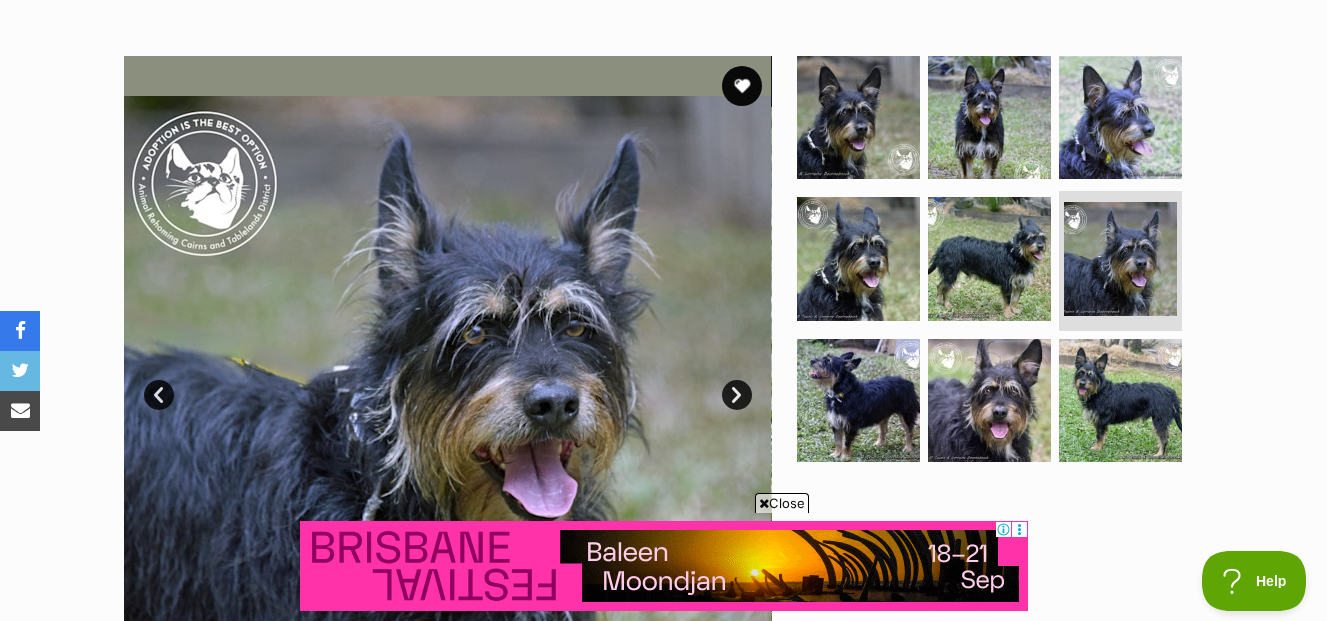 click on "Next" at bounding box center (737, 395) 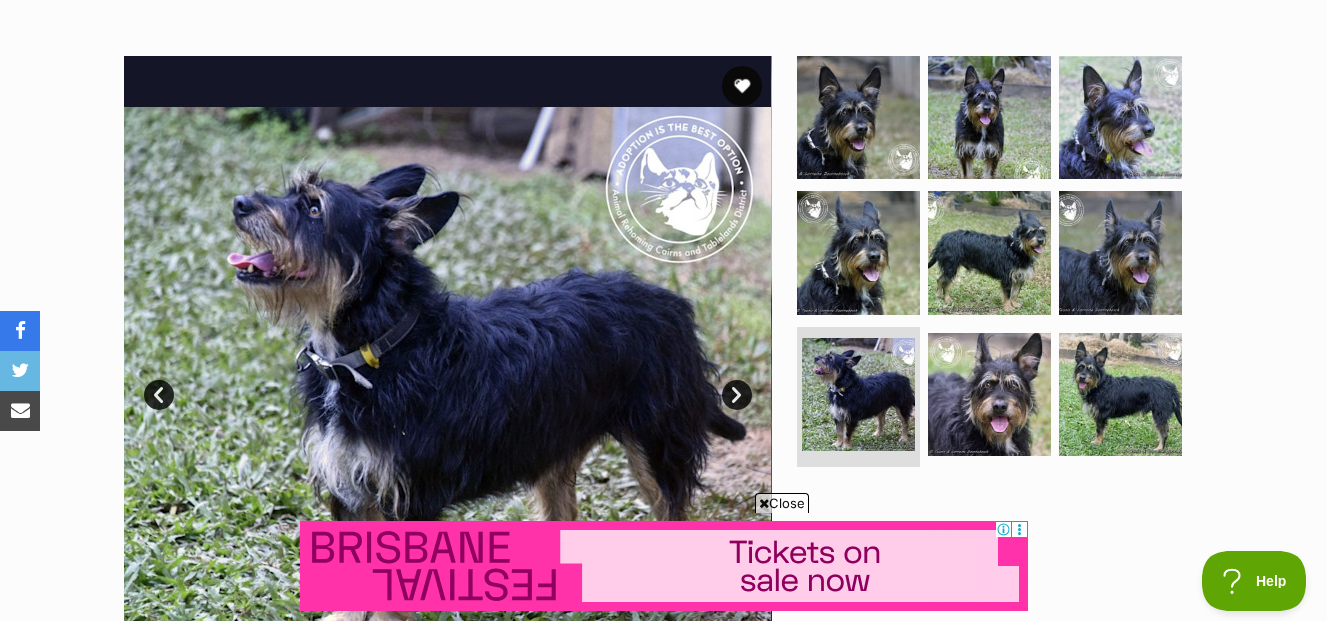 click on "Next" at bounding box center [737, 395] 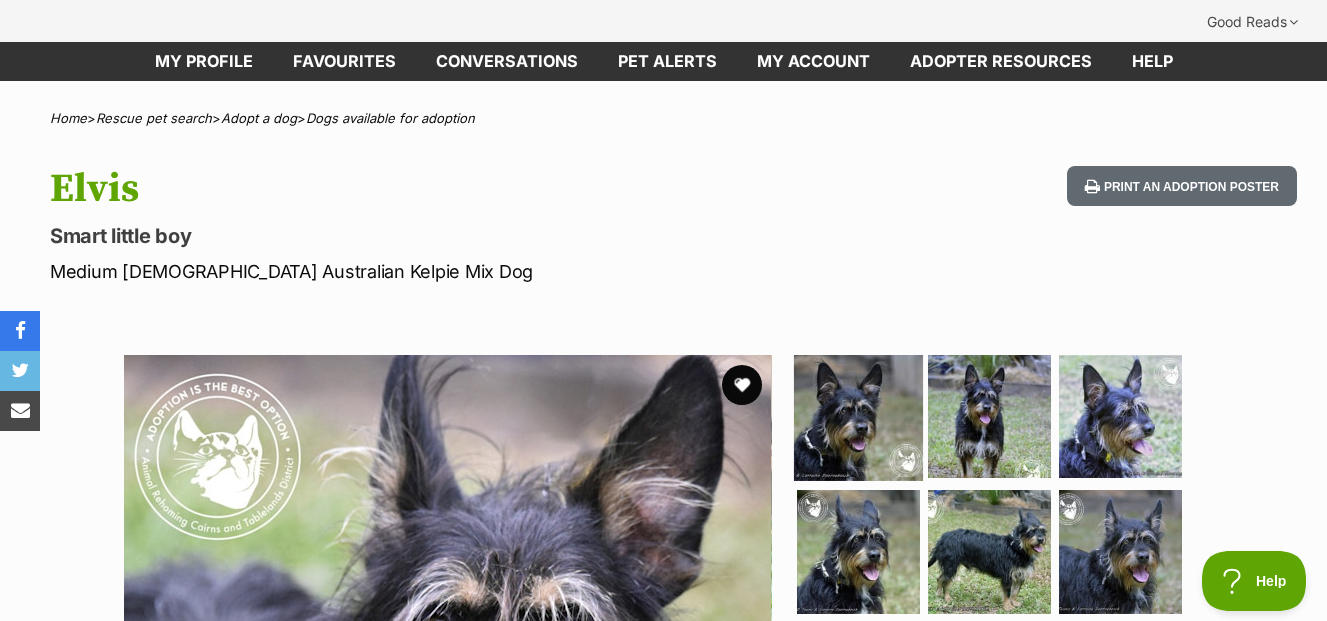 scroll, scrollTop: 0, scrollLeft: 0, axis: both 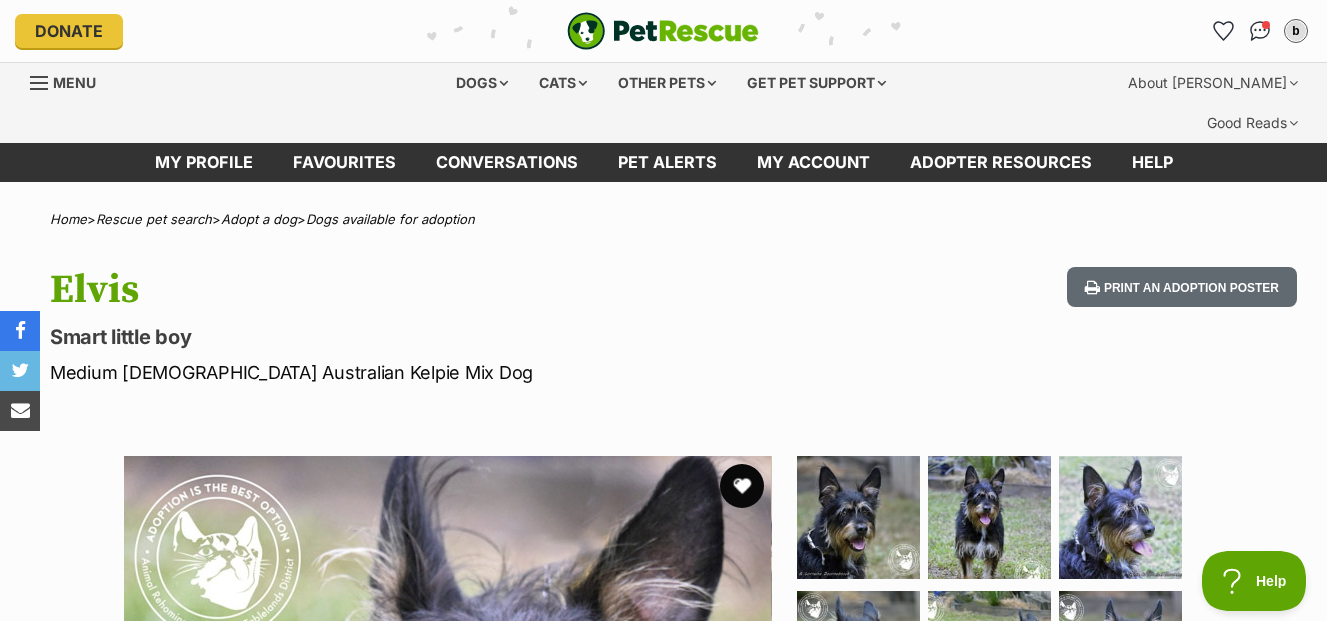 click at bounding box center [742, 486] 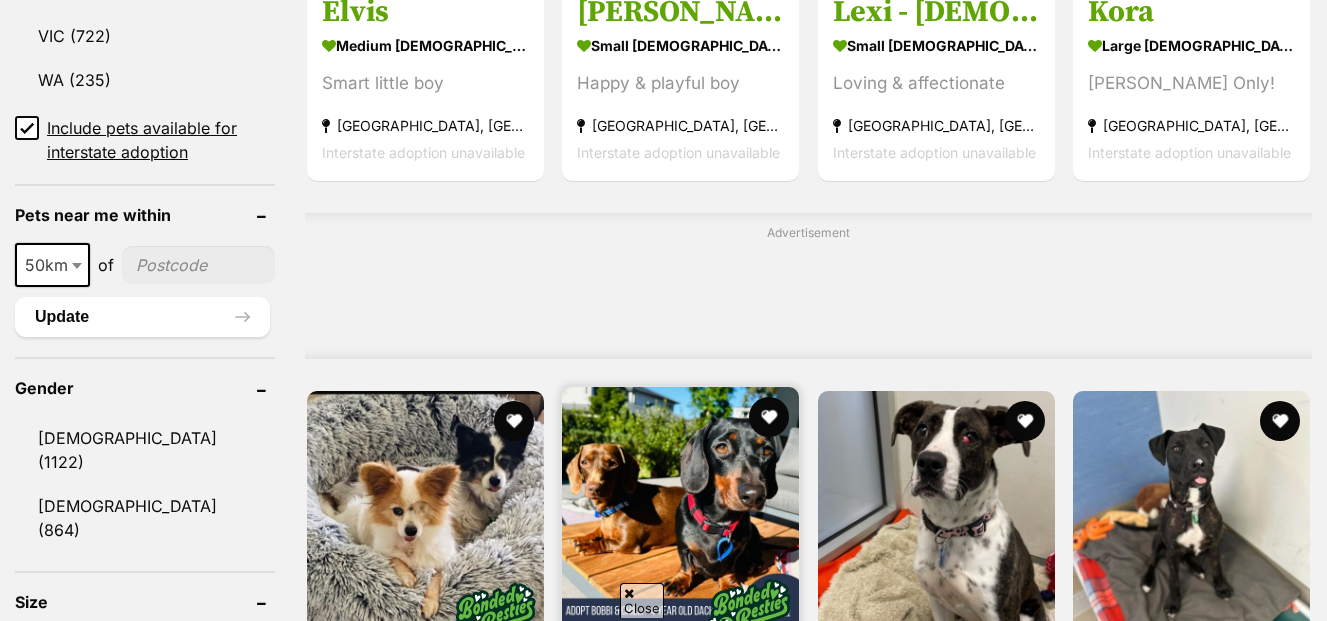 scroll, scrollTop: 1599, scrollLeft: 0, axis: vertical 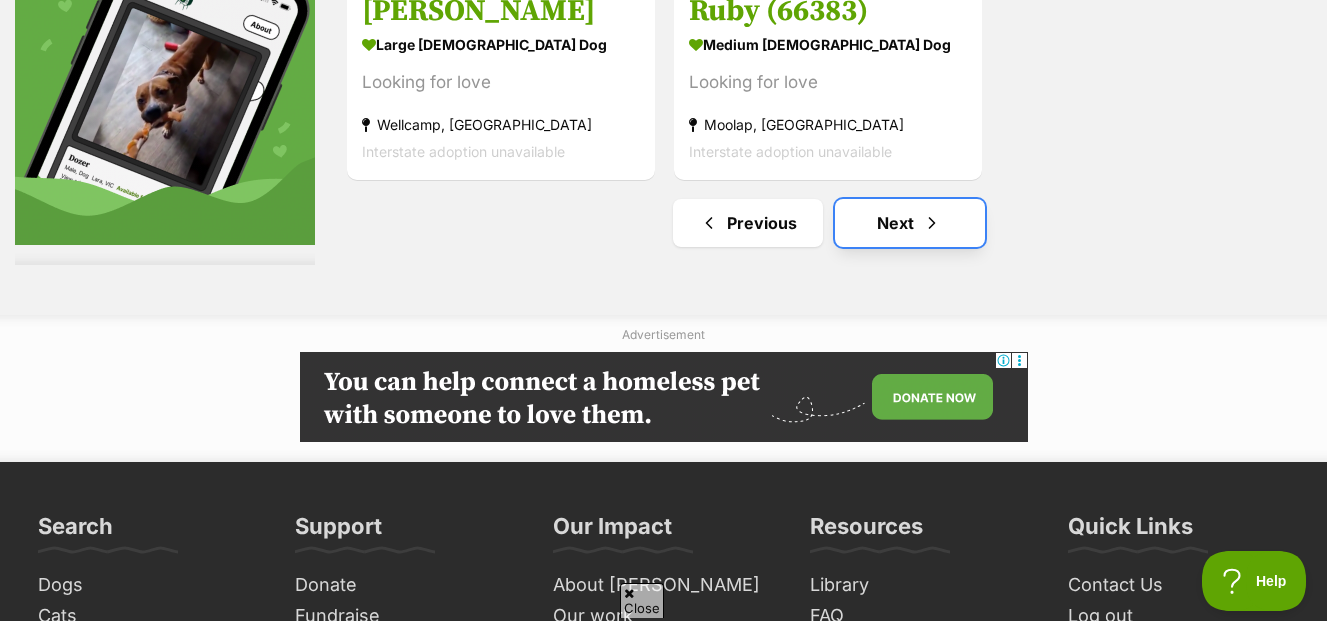 click on "Next" at bounding box center (910, 223) 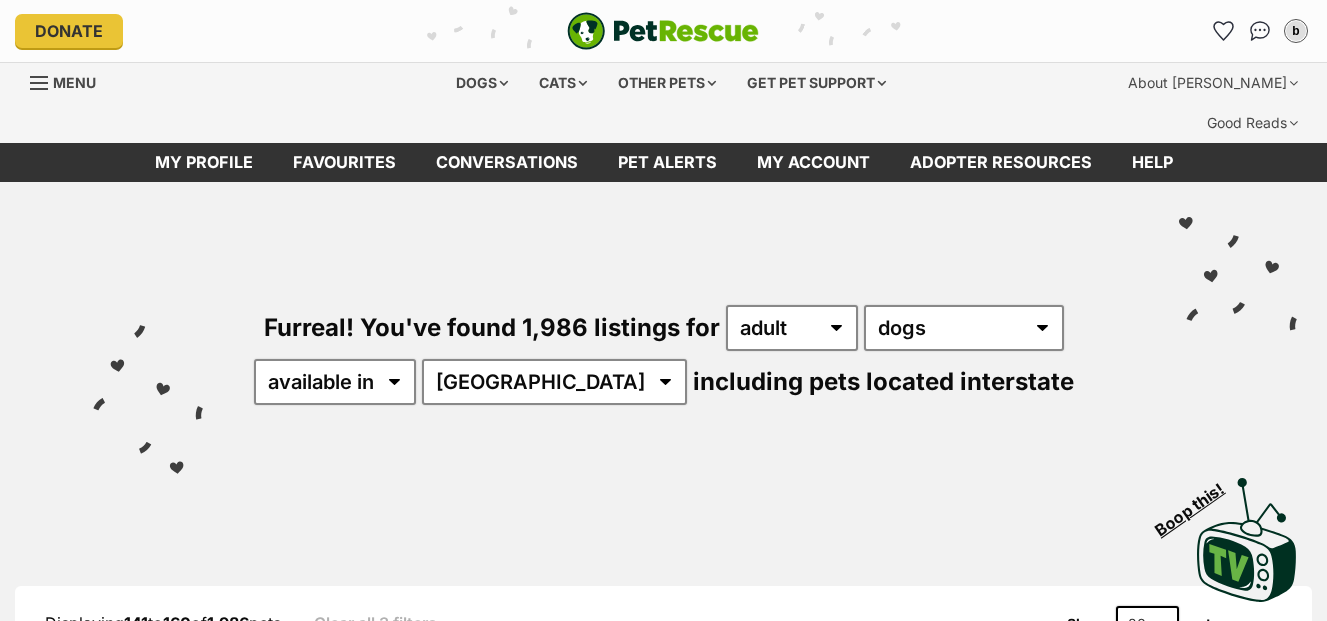 scroll, scrollTop: 0, scrollLeft: 0, axis: both 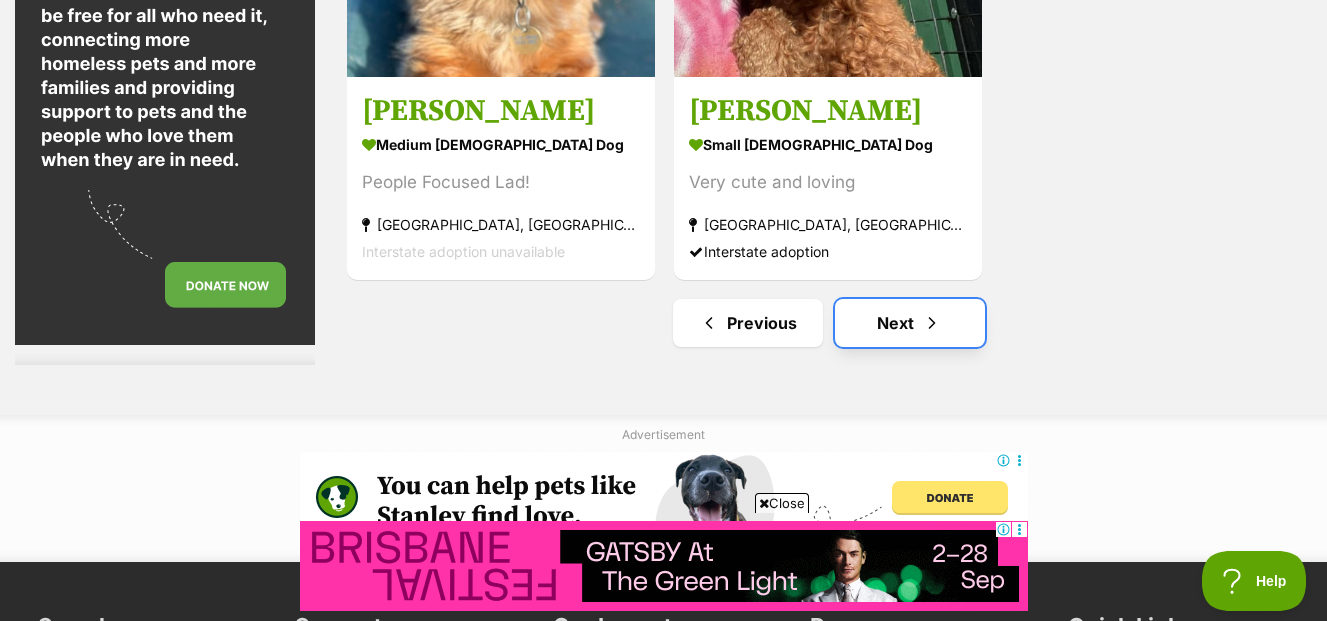click on "Next" at bounding box center (910, 323) 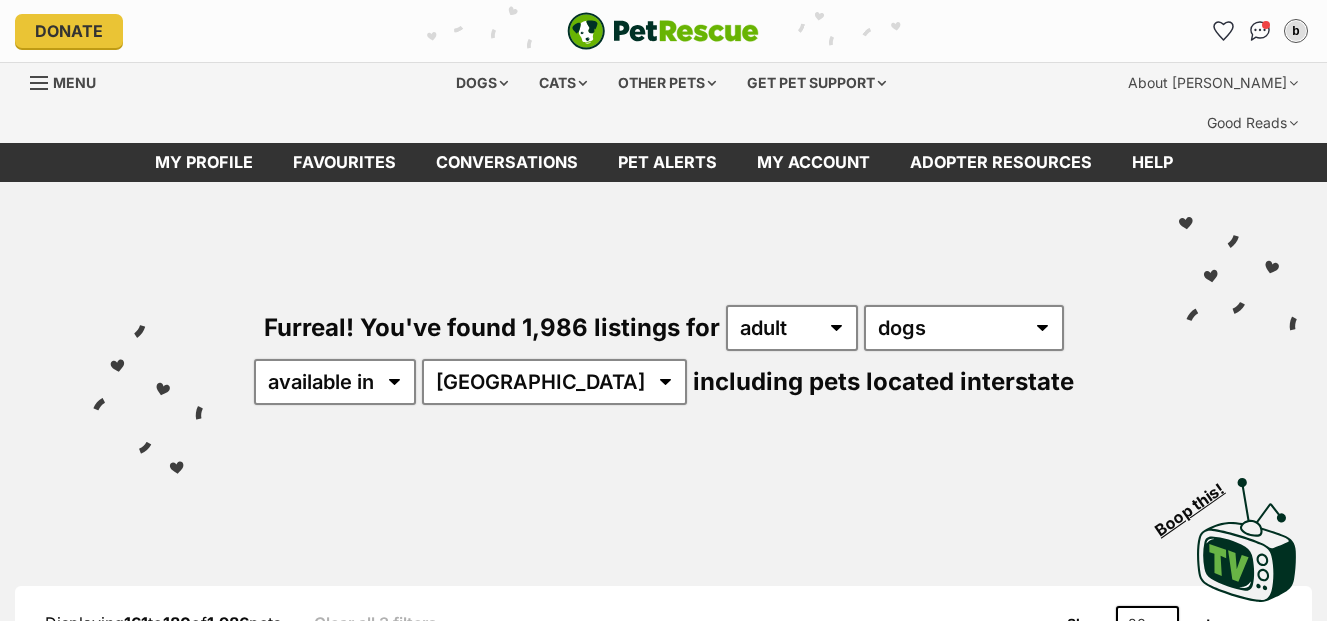 scroll, scrollTop: 0, scrollLeft: 0, axis: both 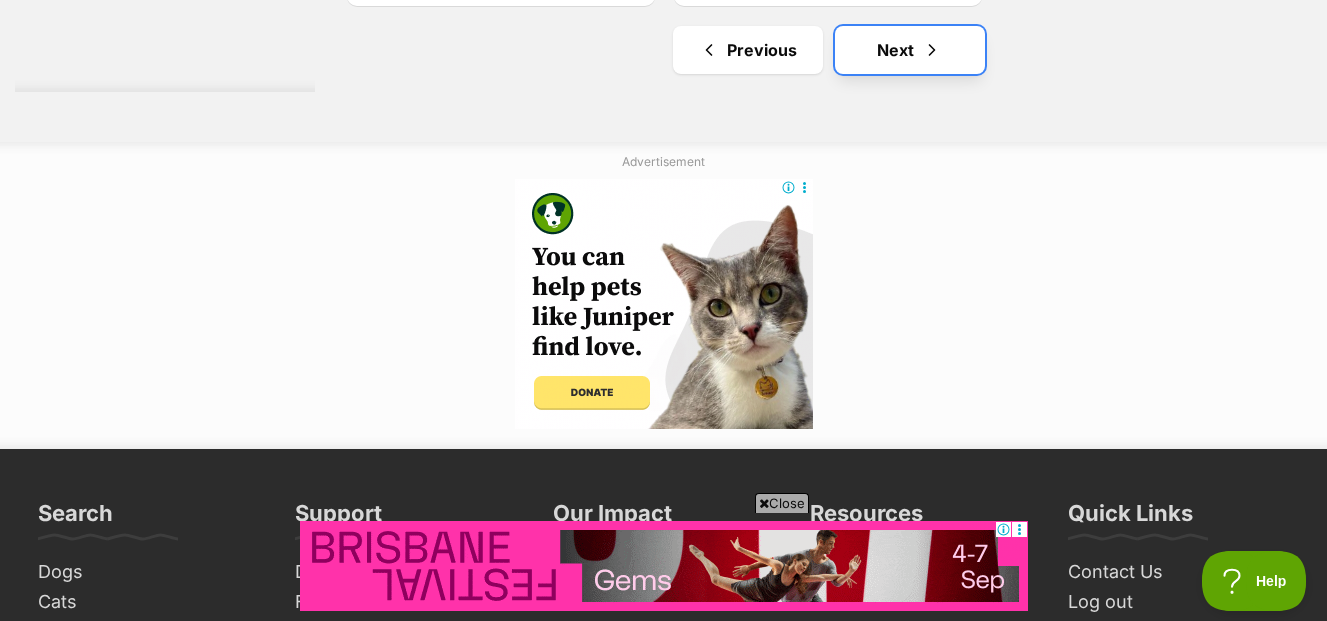 click on "Next" at bounding box center (910, 50) 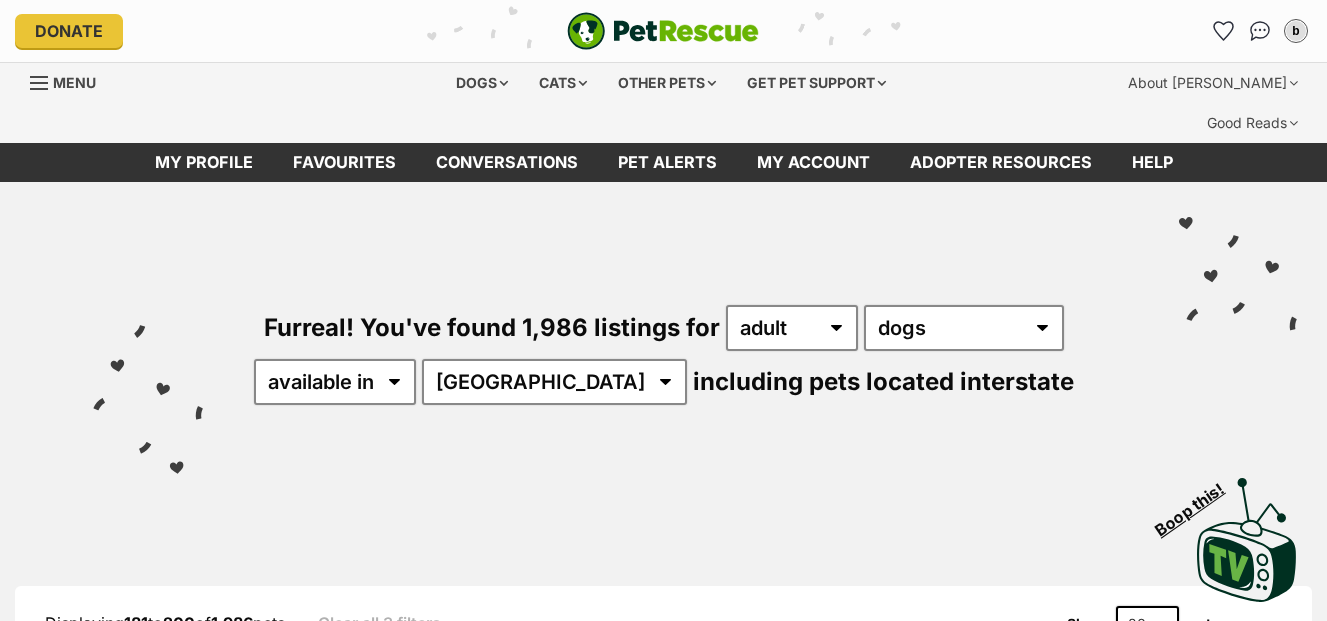 scroll, scrollTop: 0, scrollLeft: 0, axis: both 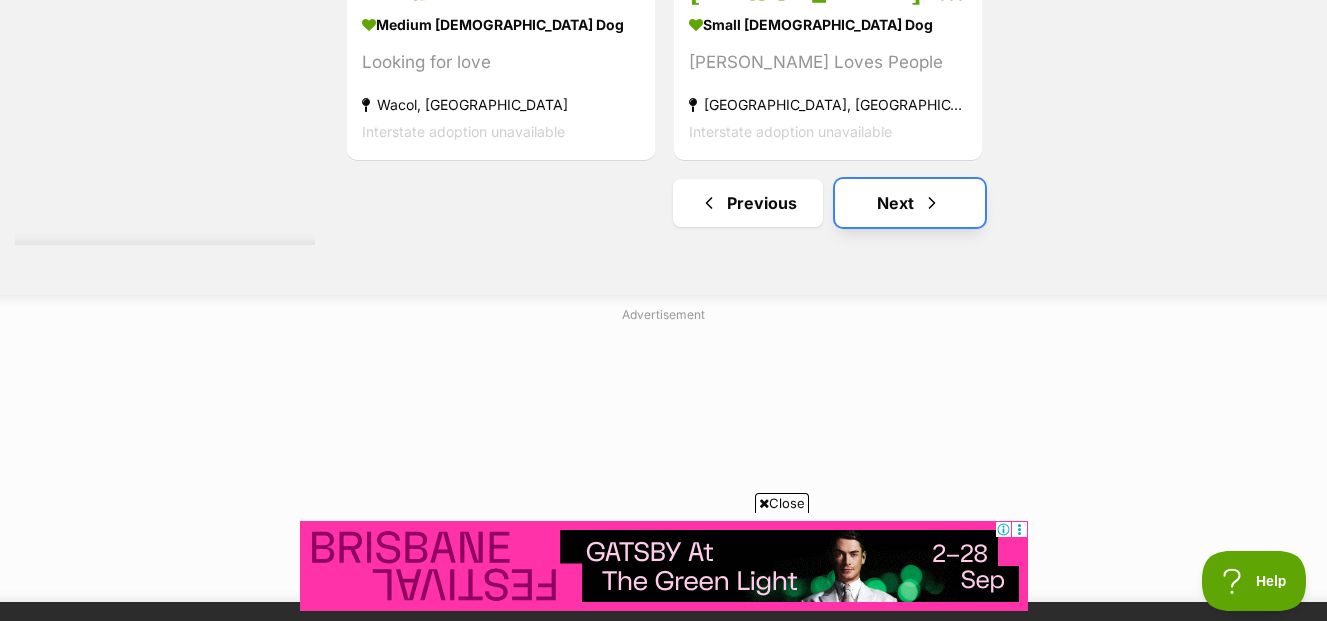 click on "Next" at bounding box center [910, 203] 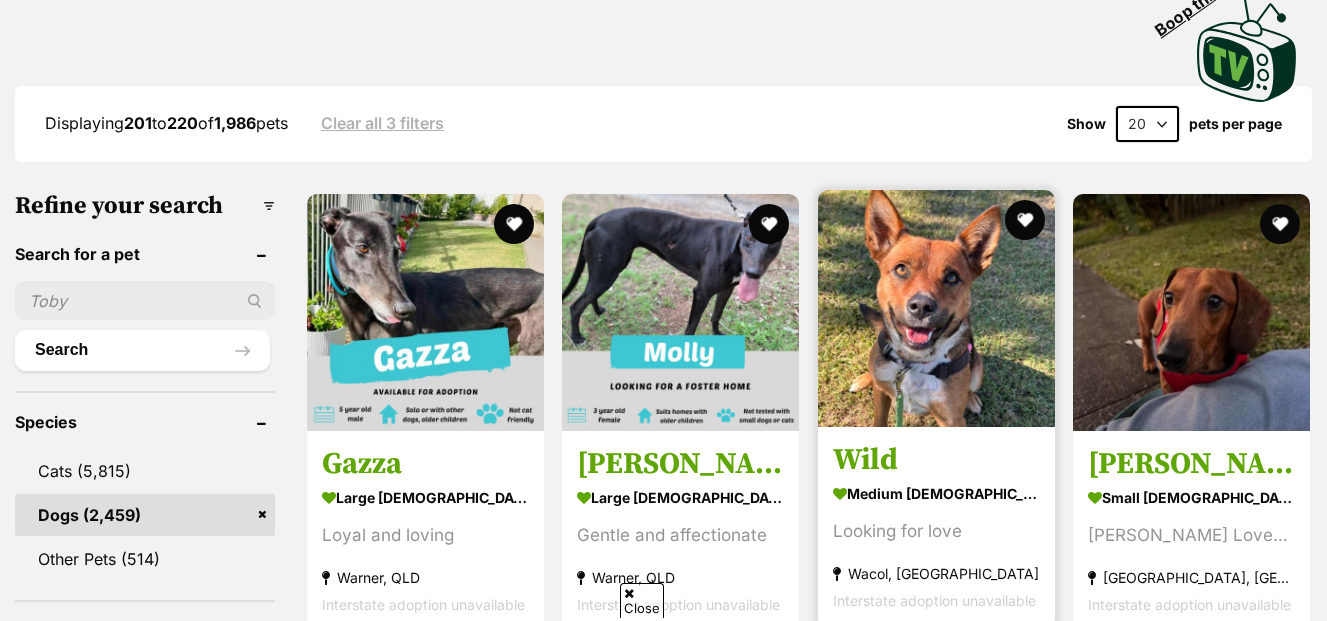scroll, scrollTop: 561, scrollLeft: 0, axis: vertical 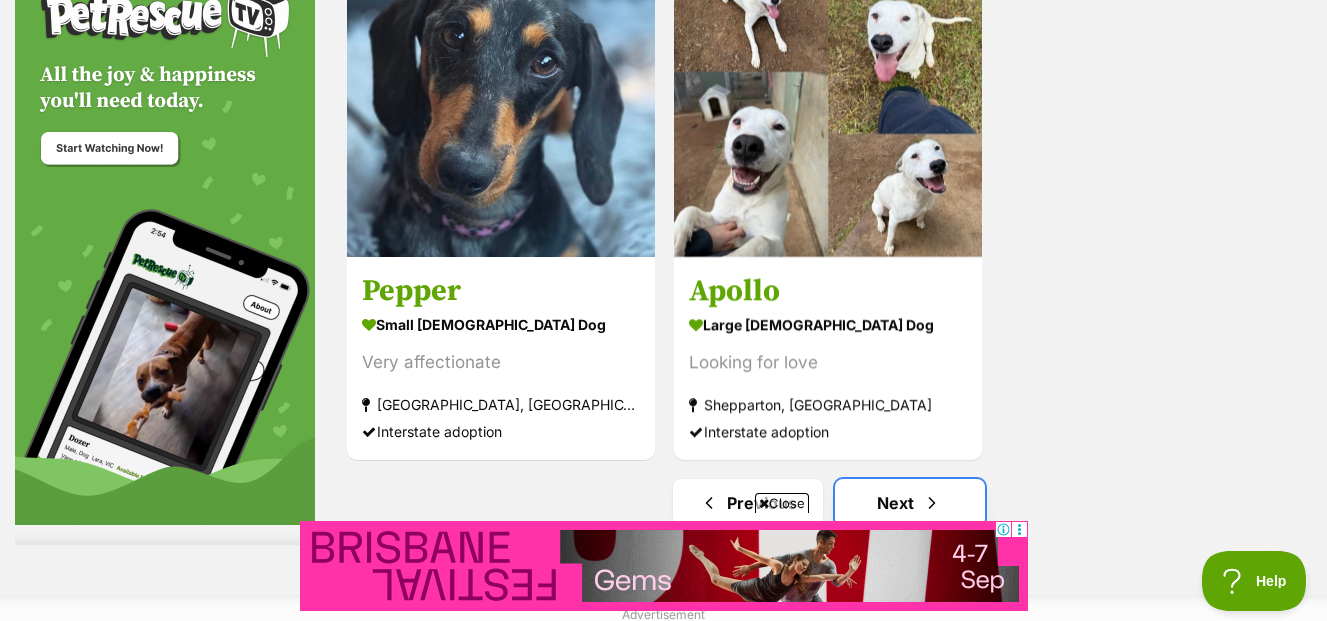 click on "Next" at bounding box center [910, 503] 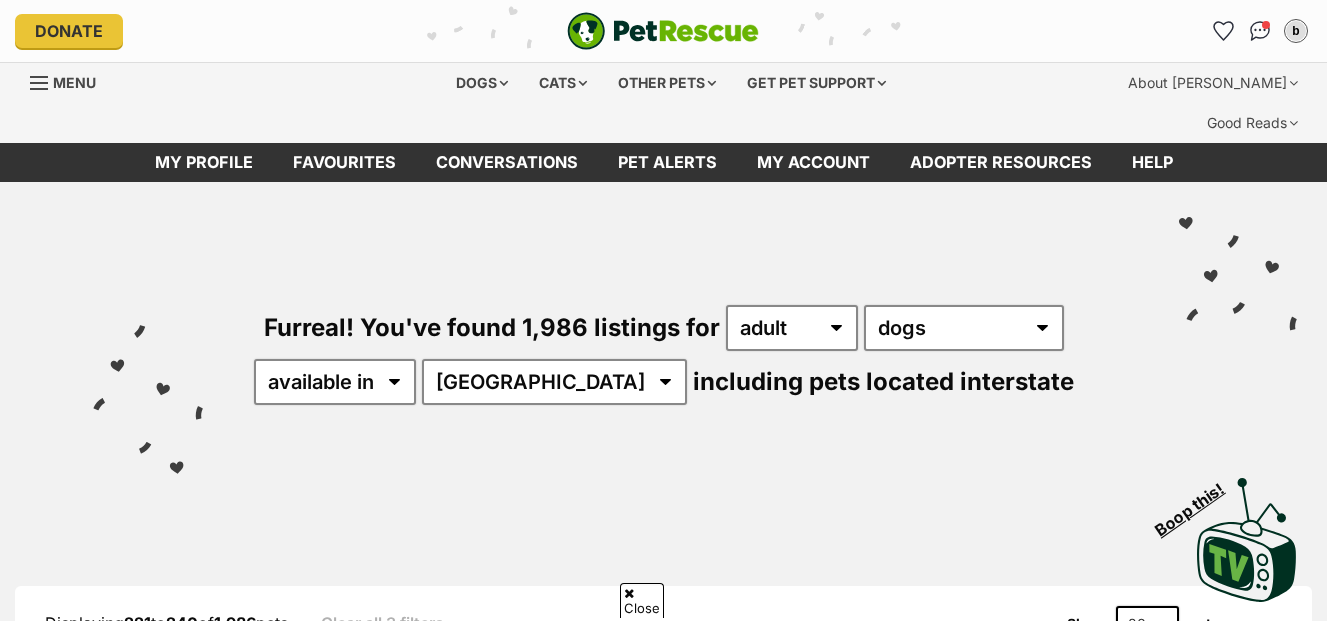 scroll, scrollTop: 400, scrollLeft: 0, axis: vertical 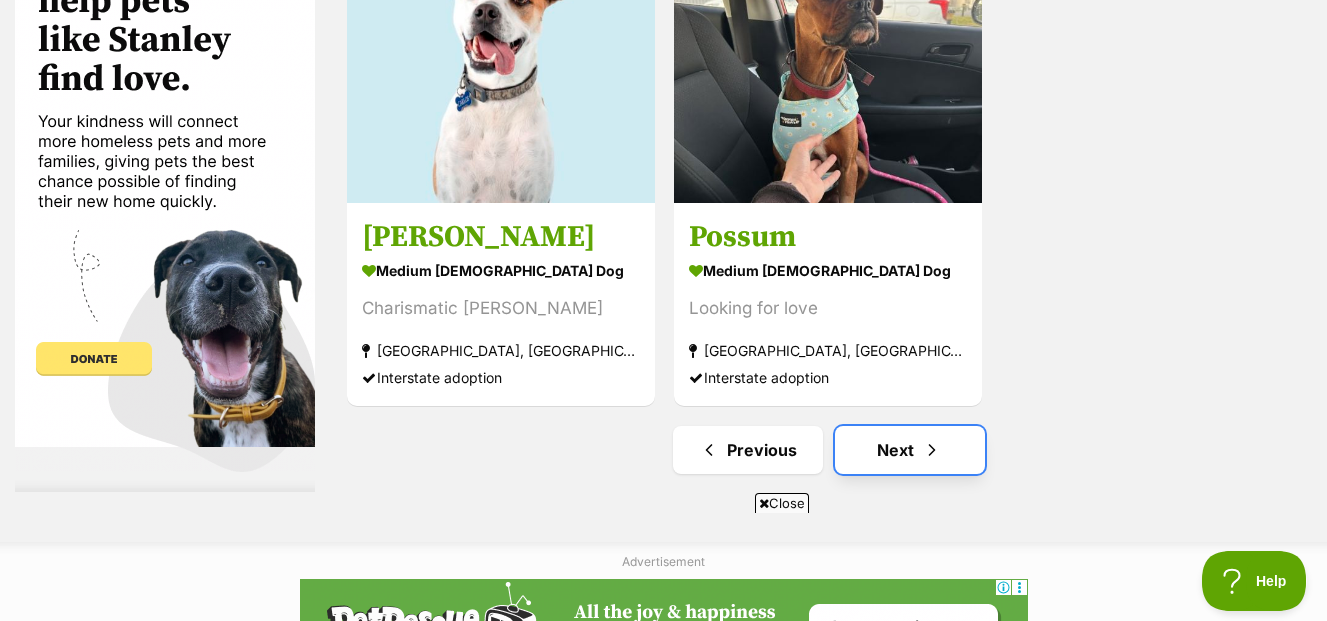 click at bounding box center [932, 450] 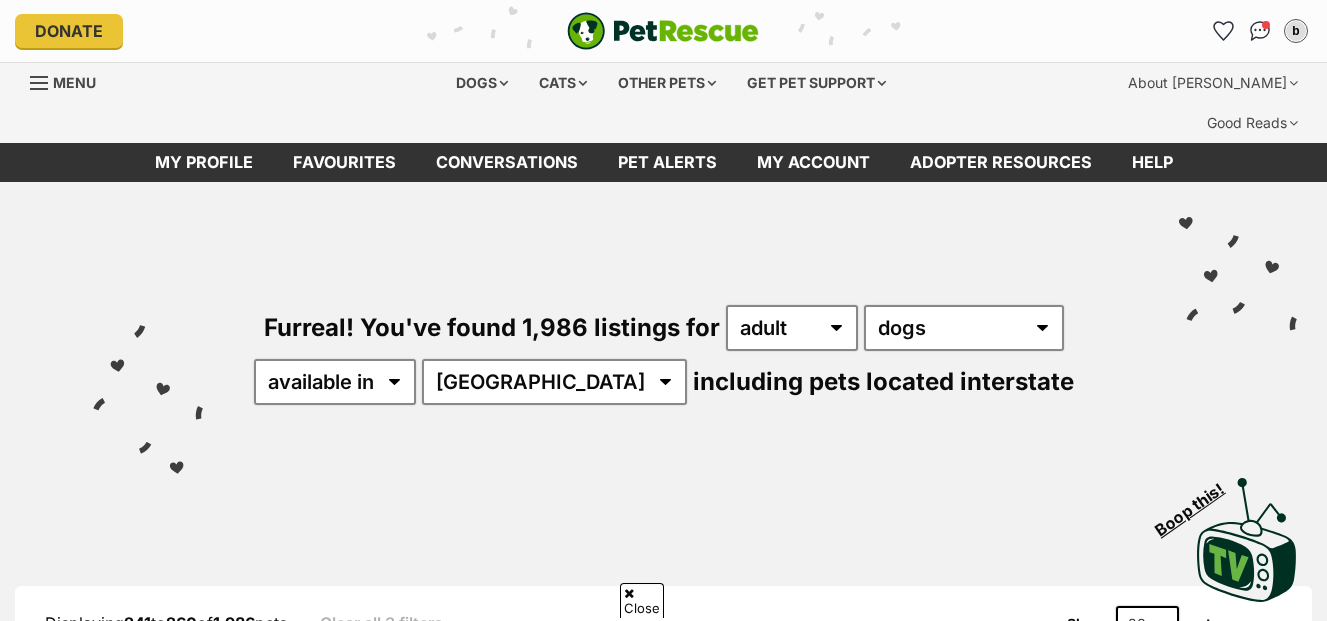 scroll, scrollTop: 300, scrollLeft: 0, axis: vertical 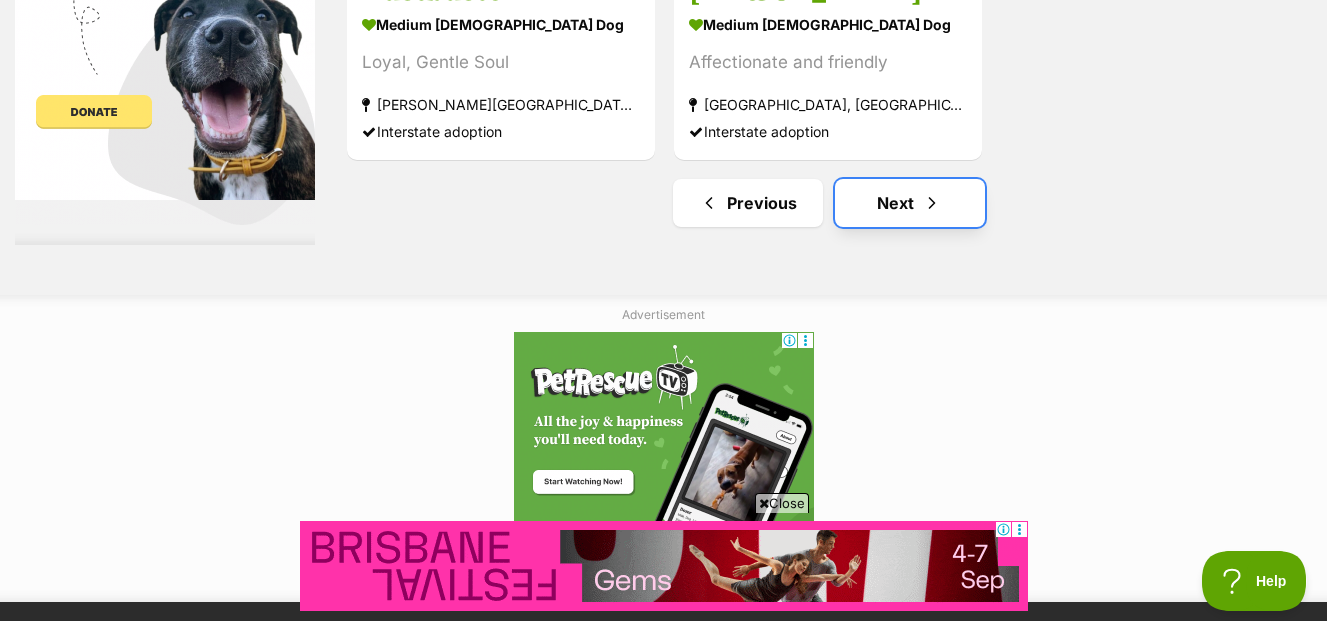 click on "Next" at bounding box center (910, 203) 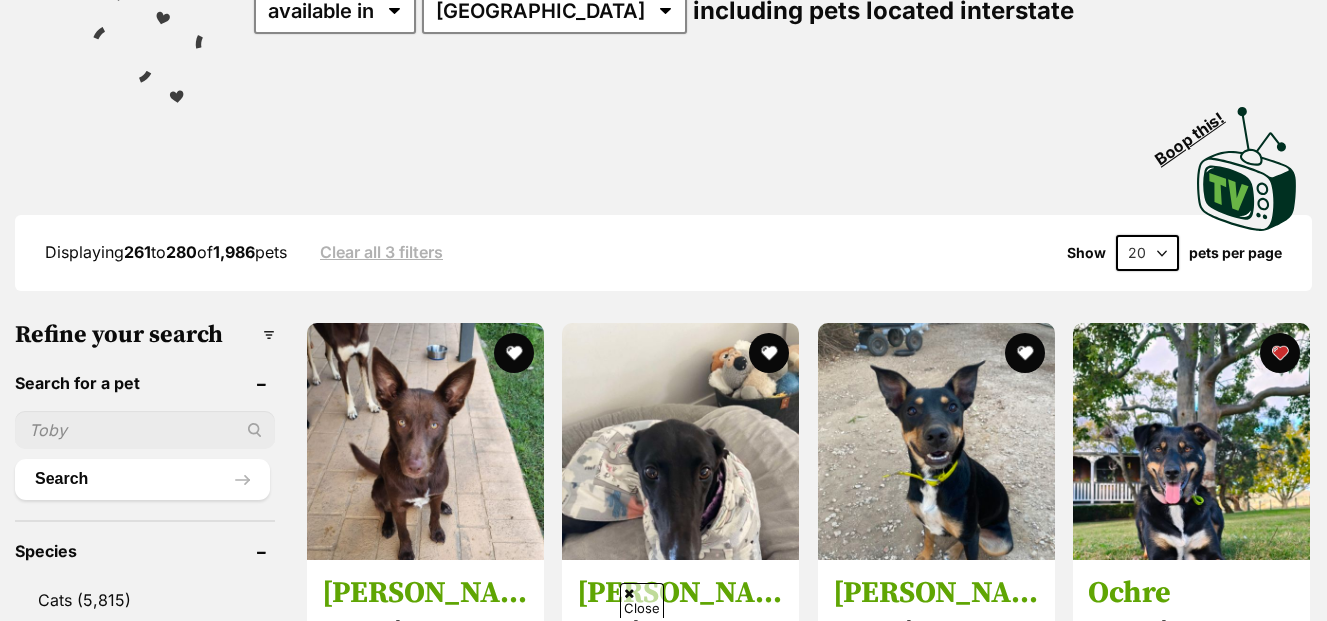 scroll, scrollTop: 400, scrollLeft: 0, axis: vertical 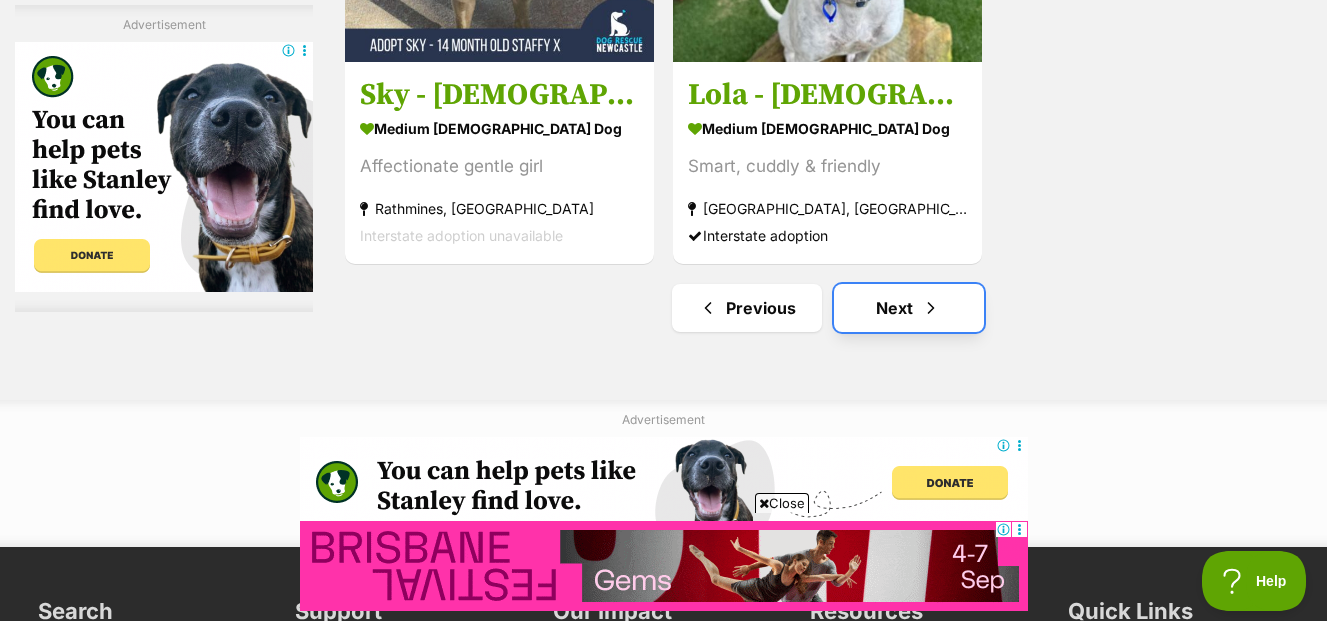 click on "Next" at bounding box center (909, 308) 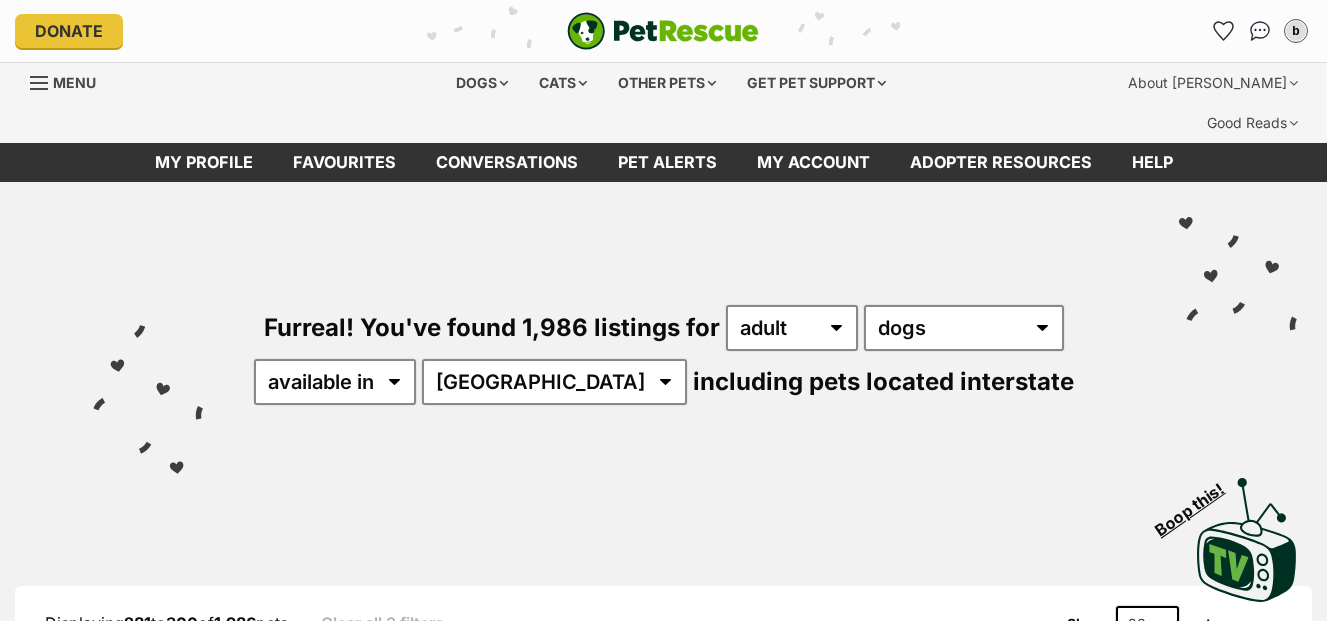 scroll, scrollTop: 0, scrollLeft: 0, axis: both 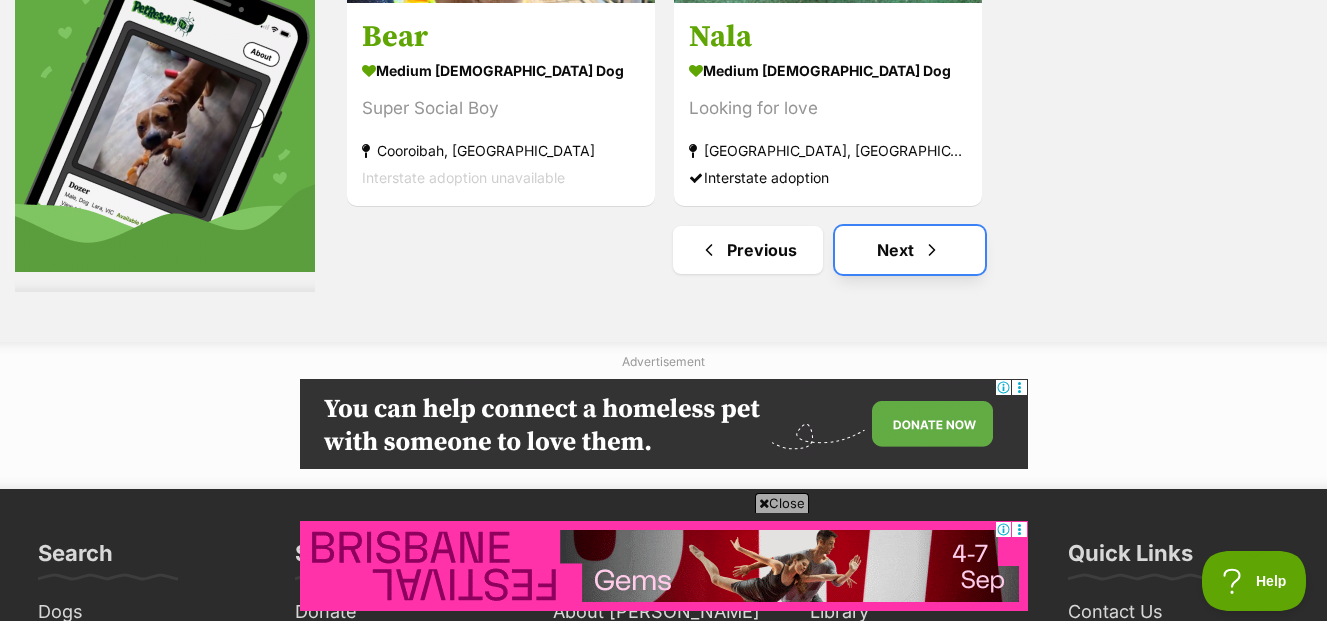 click on "Next" at bounding box center (910, 250) 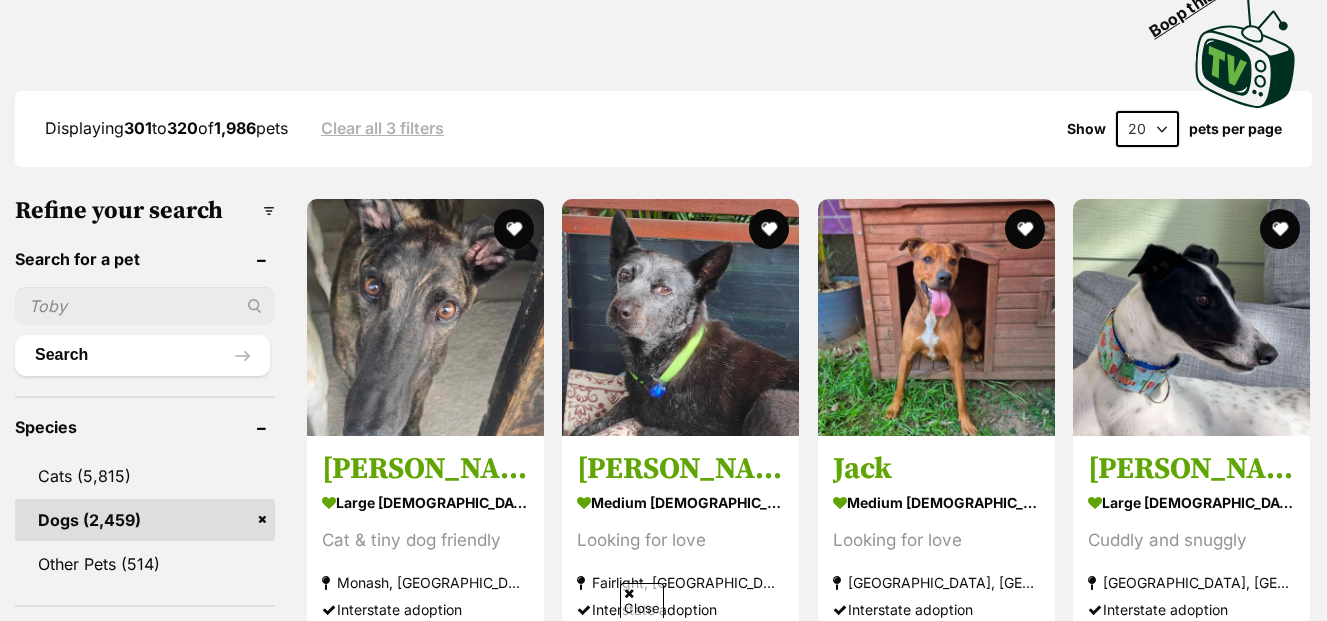 scroll, scrollTop: 500, scrollLeft: 0, axis: vertical 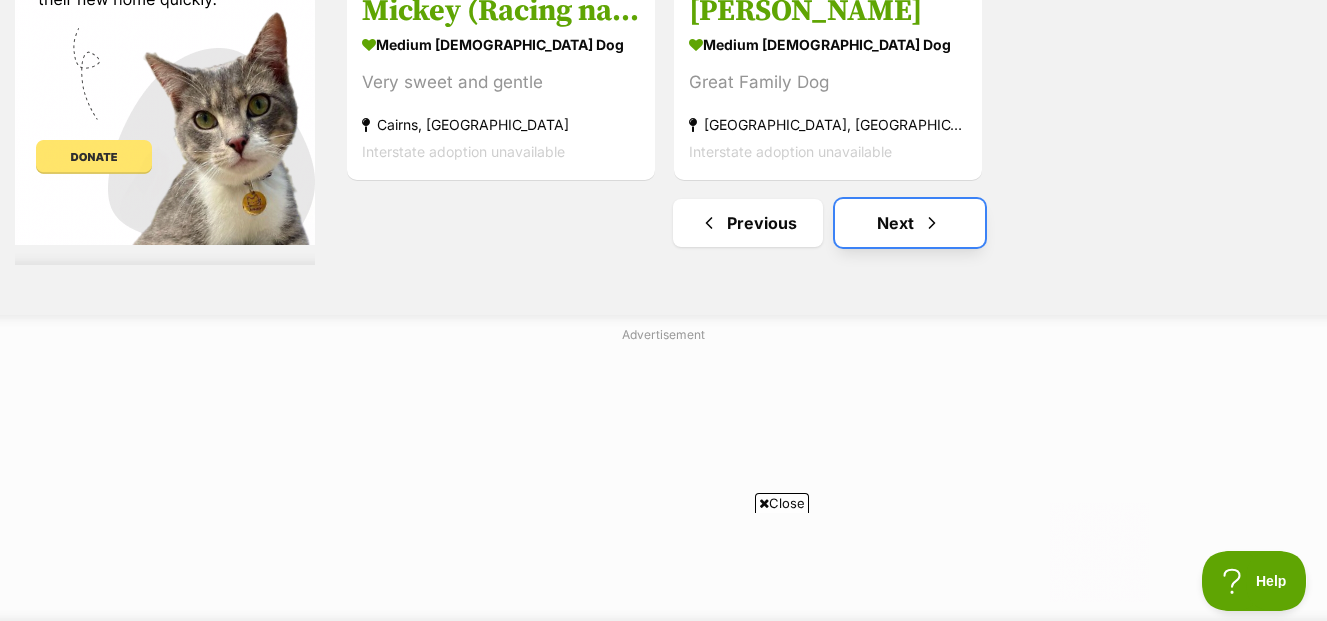 click on "Next" at bounding box center (910, 223) 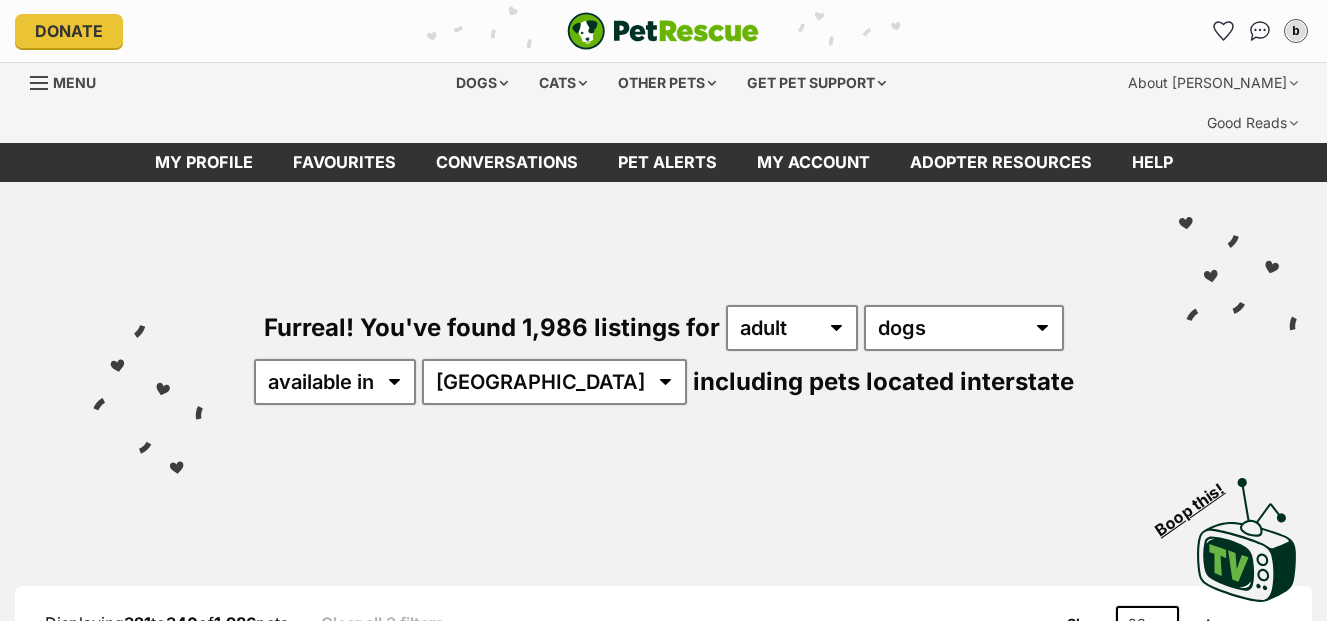 scroll, scrollTop: 0, scrollLeft: 0, axis: both 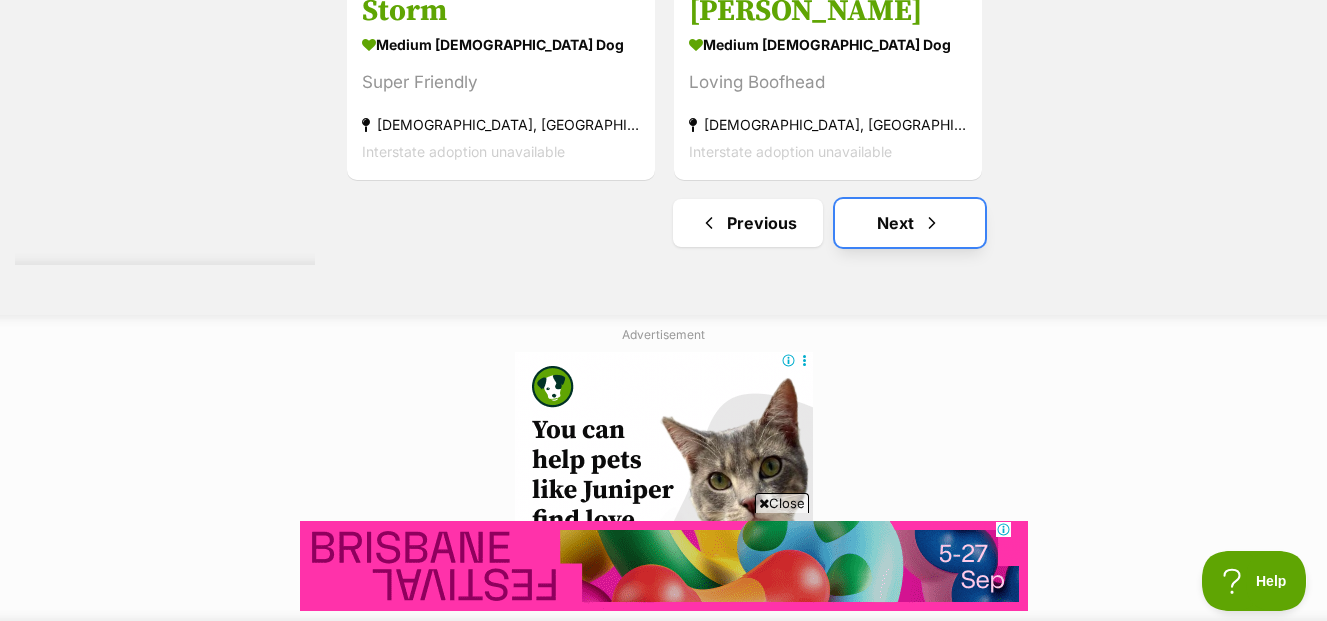 click on "Next" at bounding box center (910, 223) 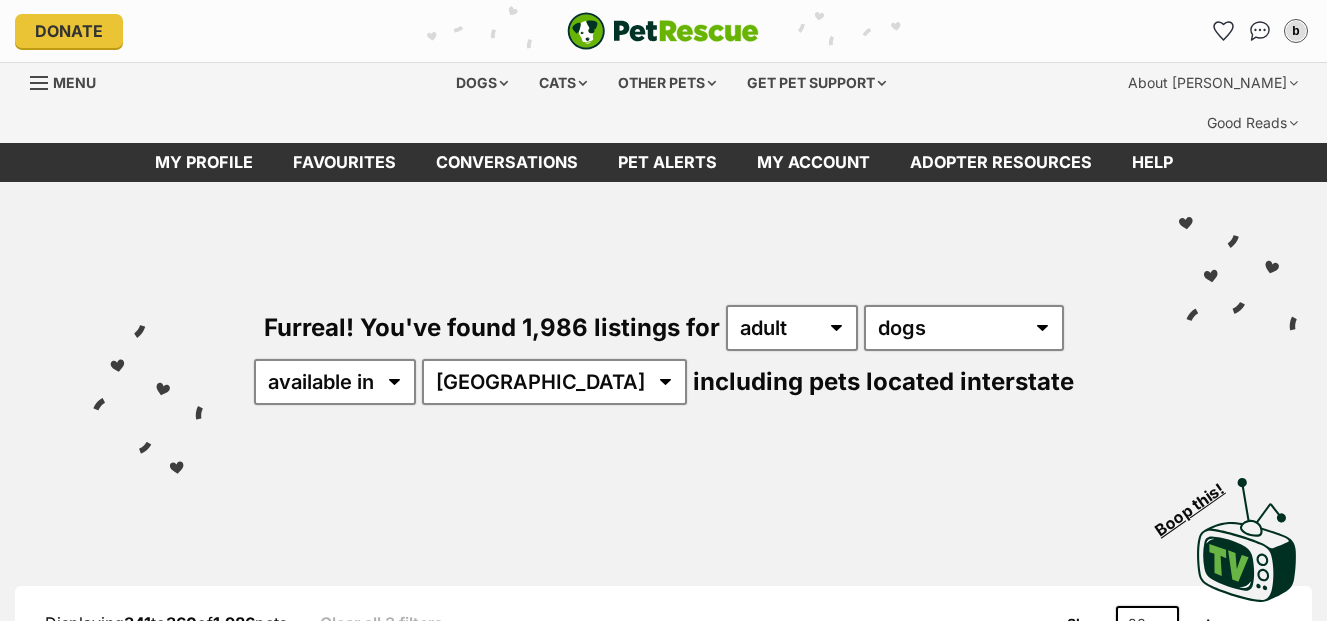 scroll, scrollTop: 0, scrollLeft: 0, axis: both 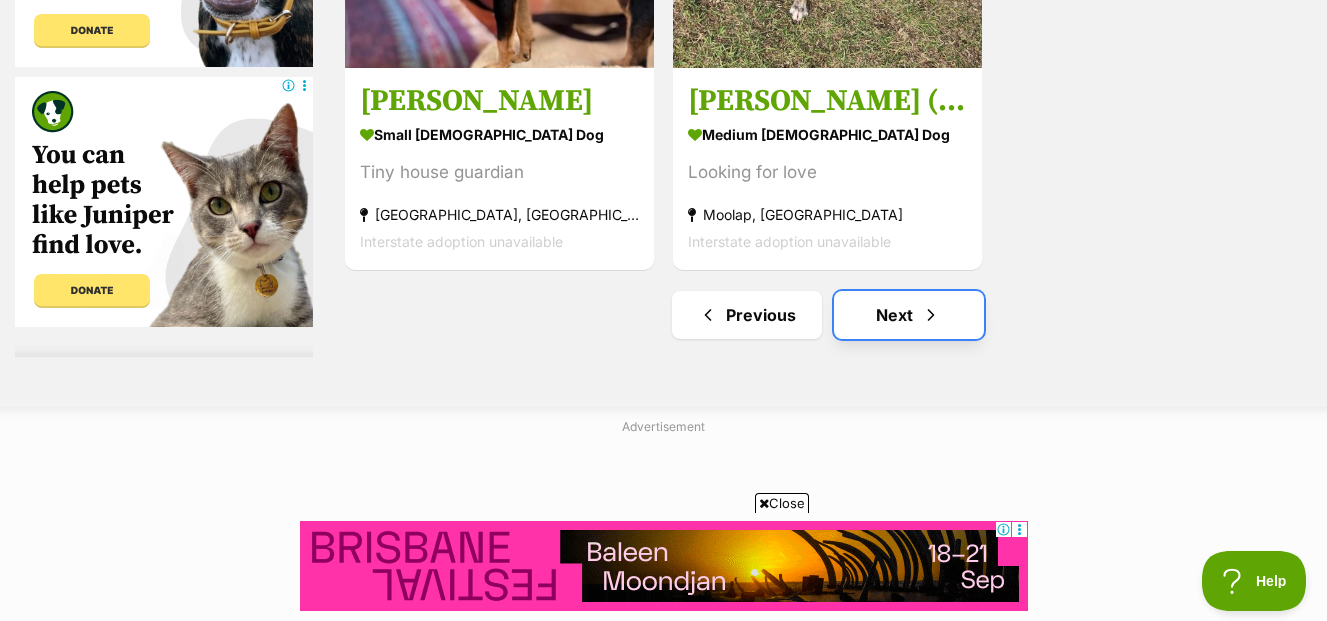 click on "Next" at bounding box center (909, 315) 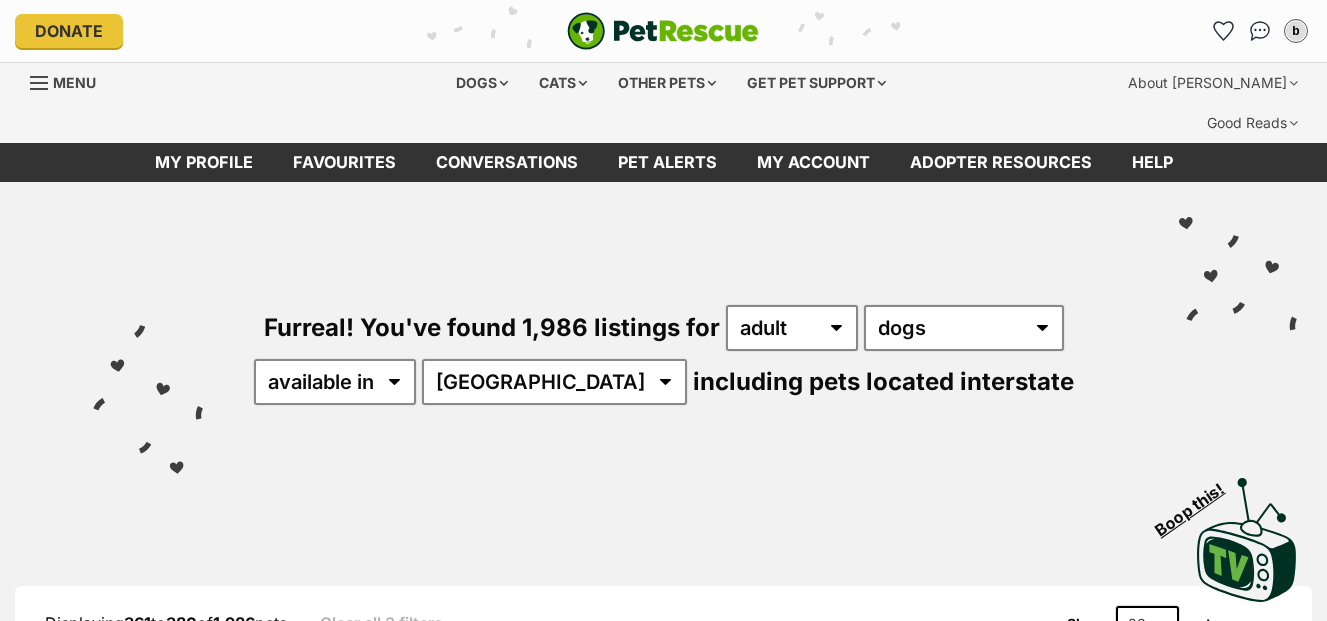 scroll, scrollTop: 0, scrollLeft: 0, axis: both 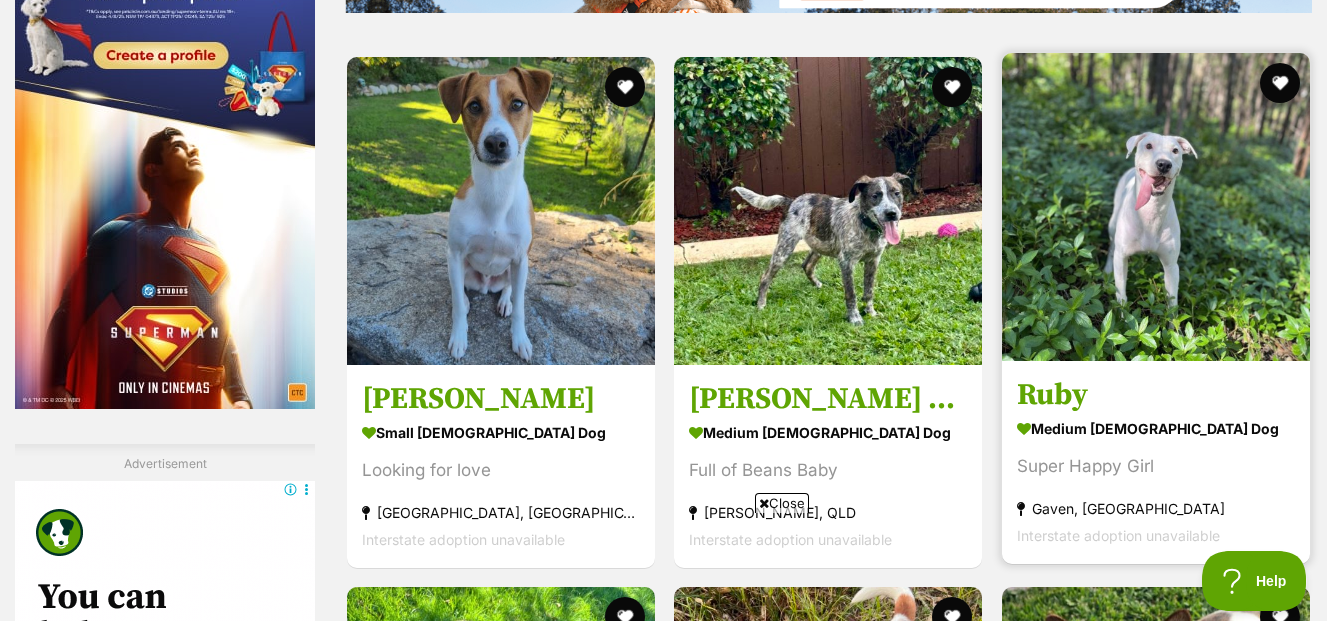 click at bounding box center [1156, 207] 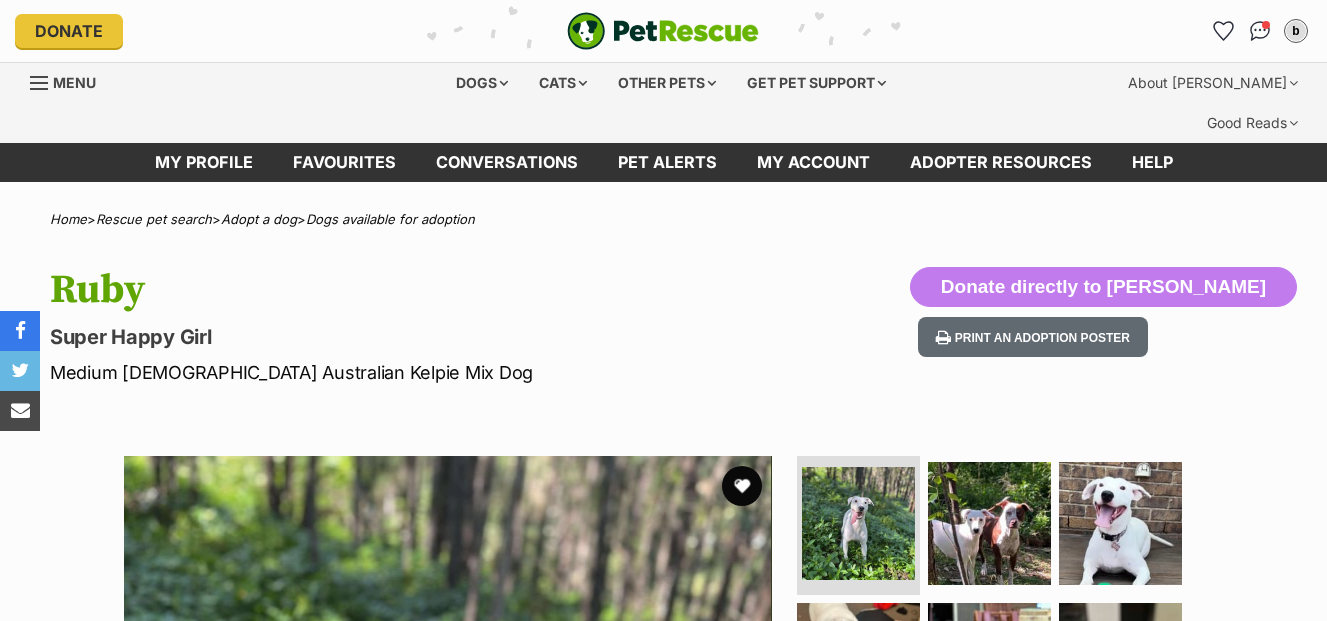 scroll, scrollTop: 0, scrollLeft: 0, axis: both 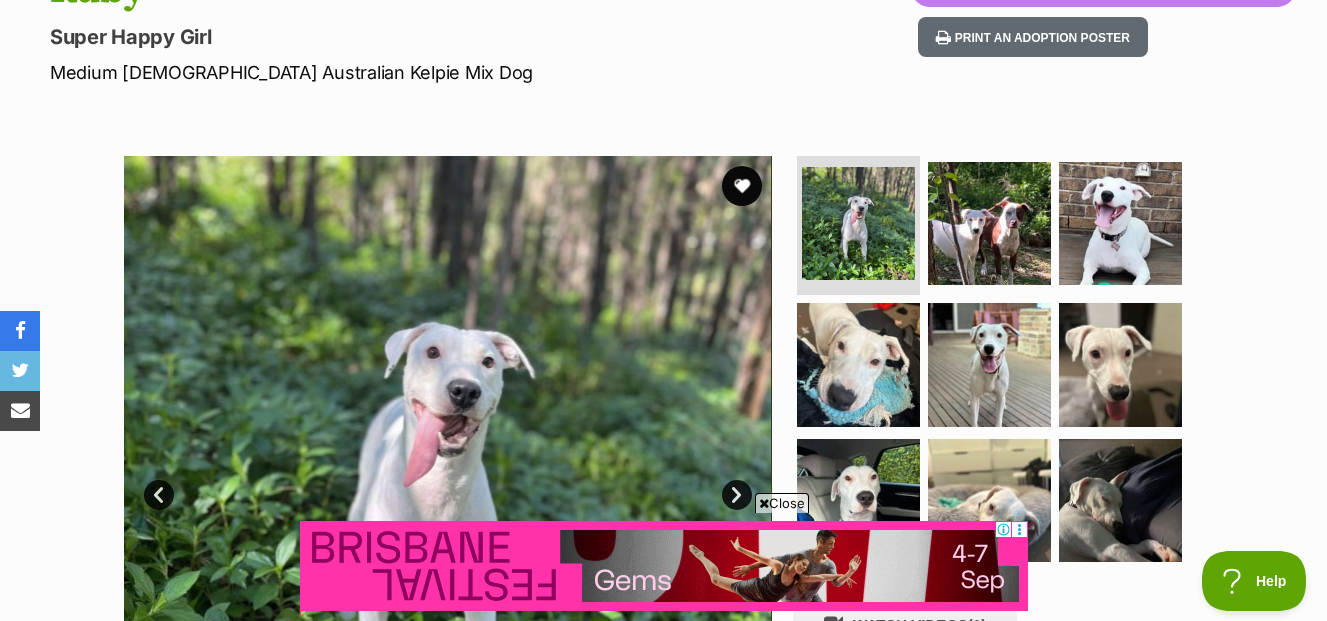 click on "Next" at bounding box center [737, 495] 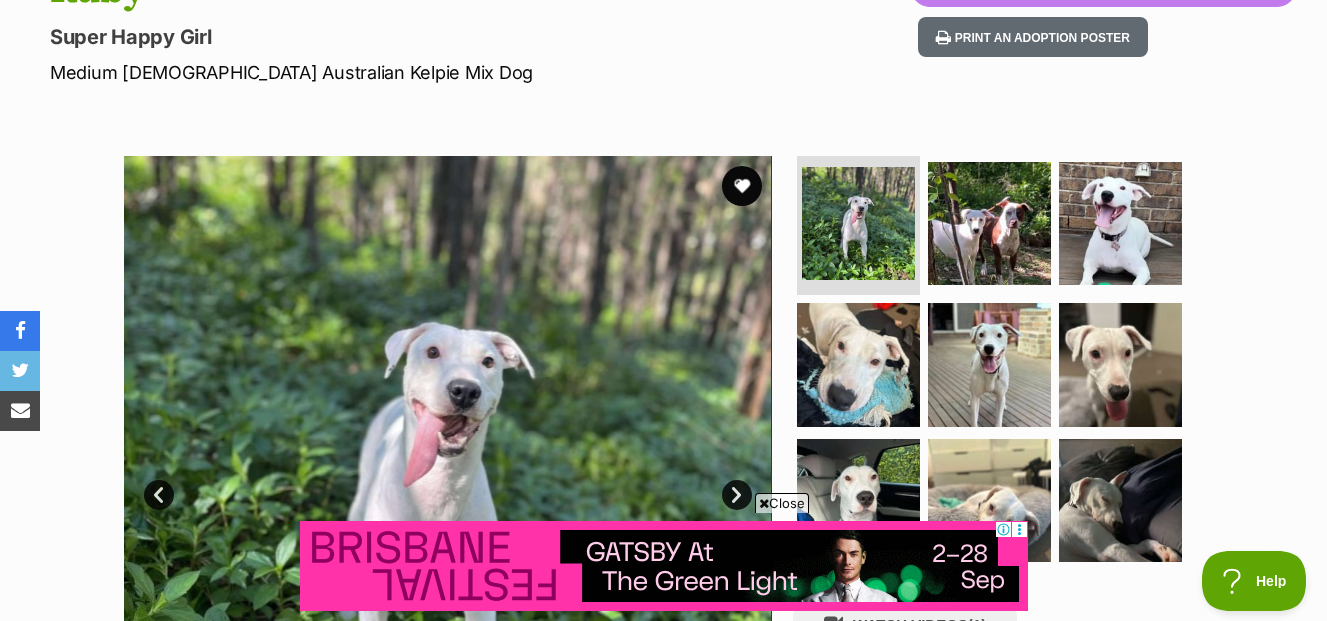 click on "Next" at bounding box center [737, 495] 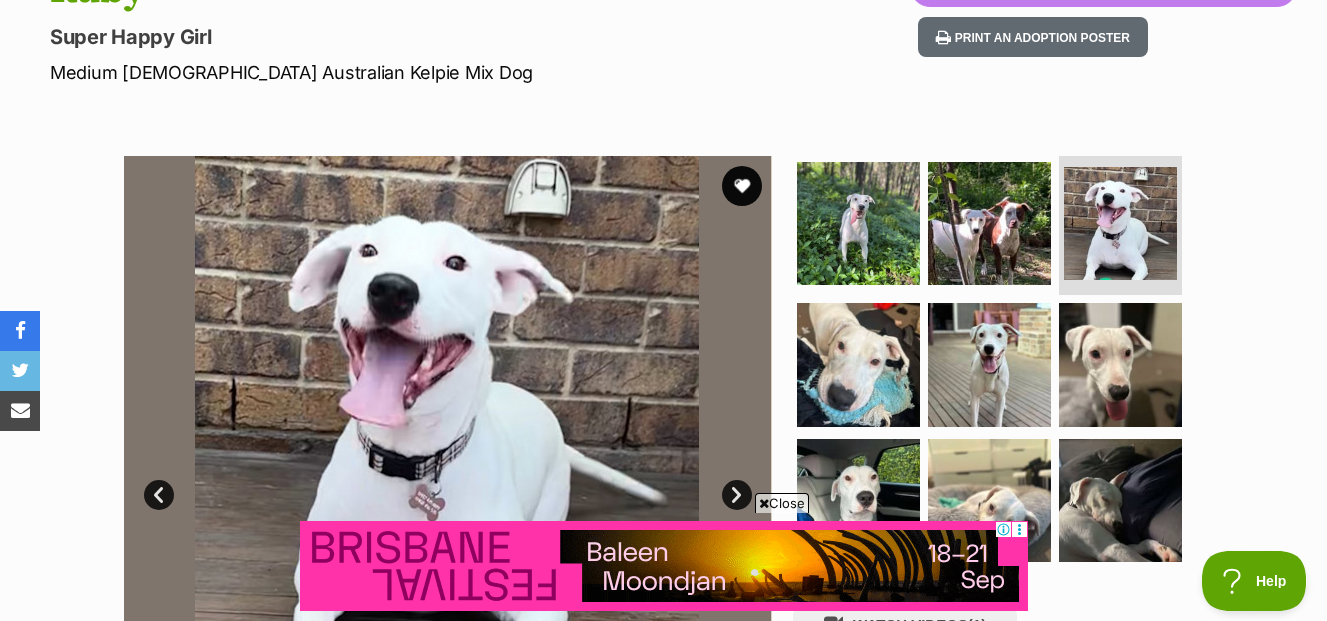 scroll, scrollTop: 0, scrollLeft: 0, axis: both 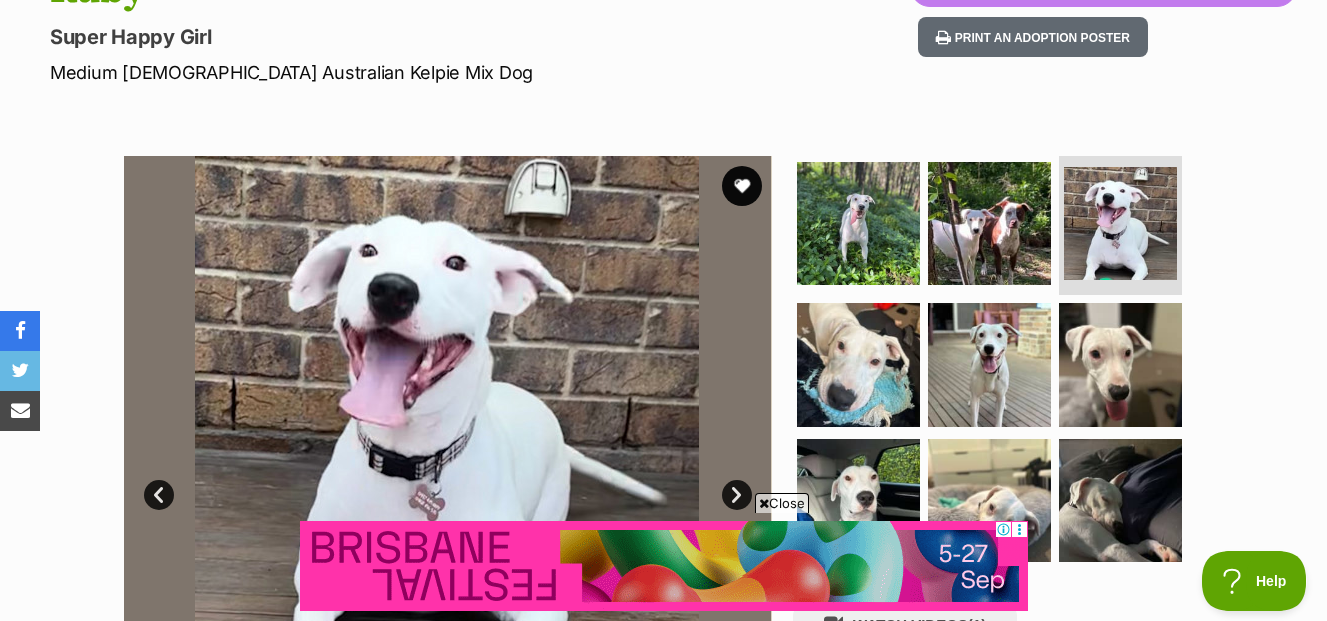 click on "Next" at bounding box center [737, 495] 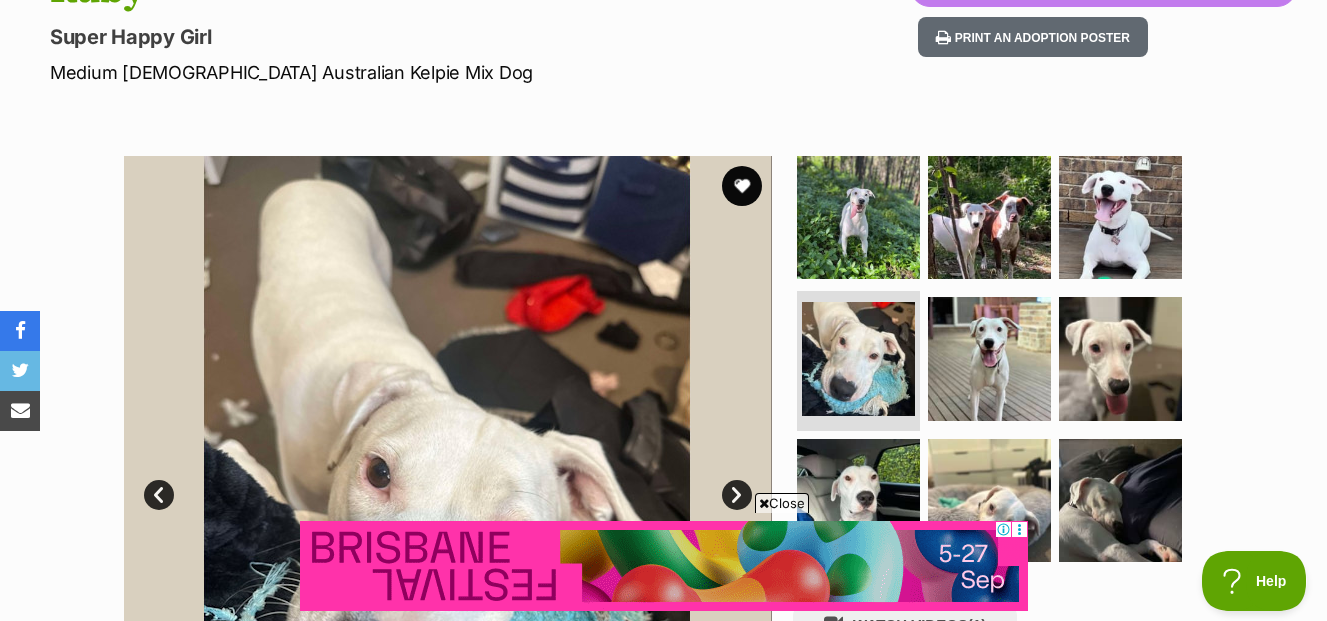 scroll, scrollTop: 0, scrollLeft: 0, axis: both 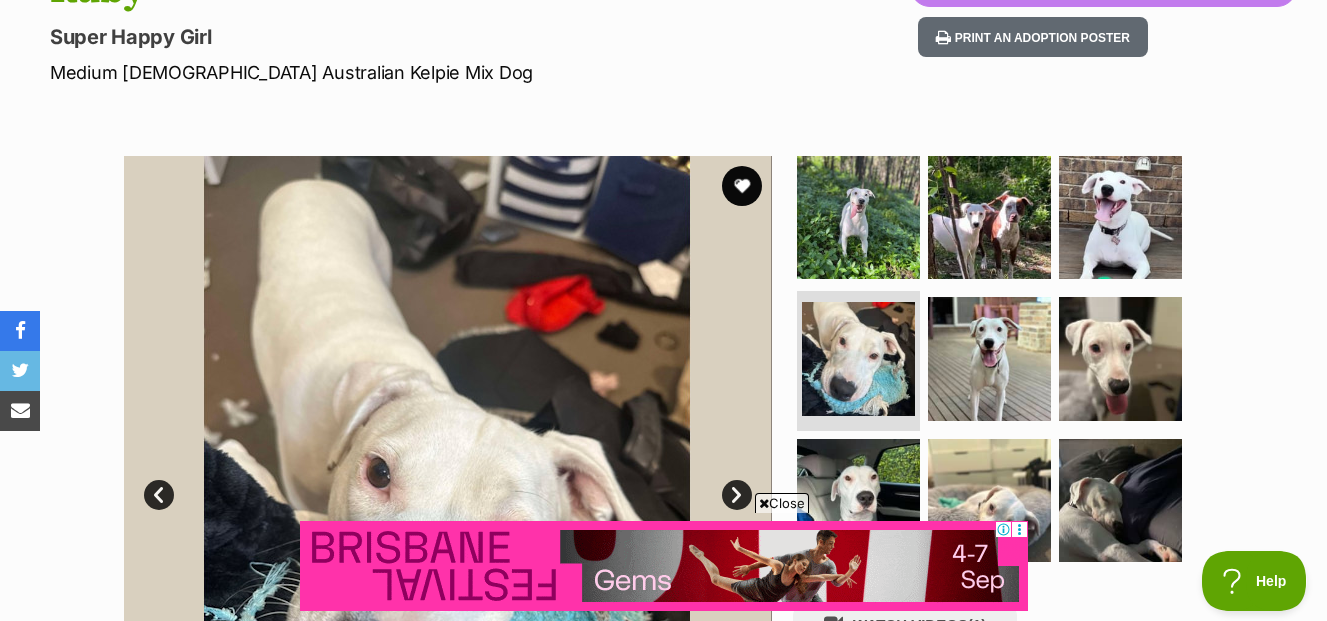 click on "Next" at bounding box center (737, 495) 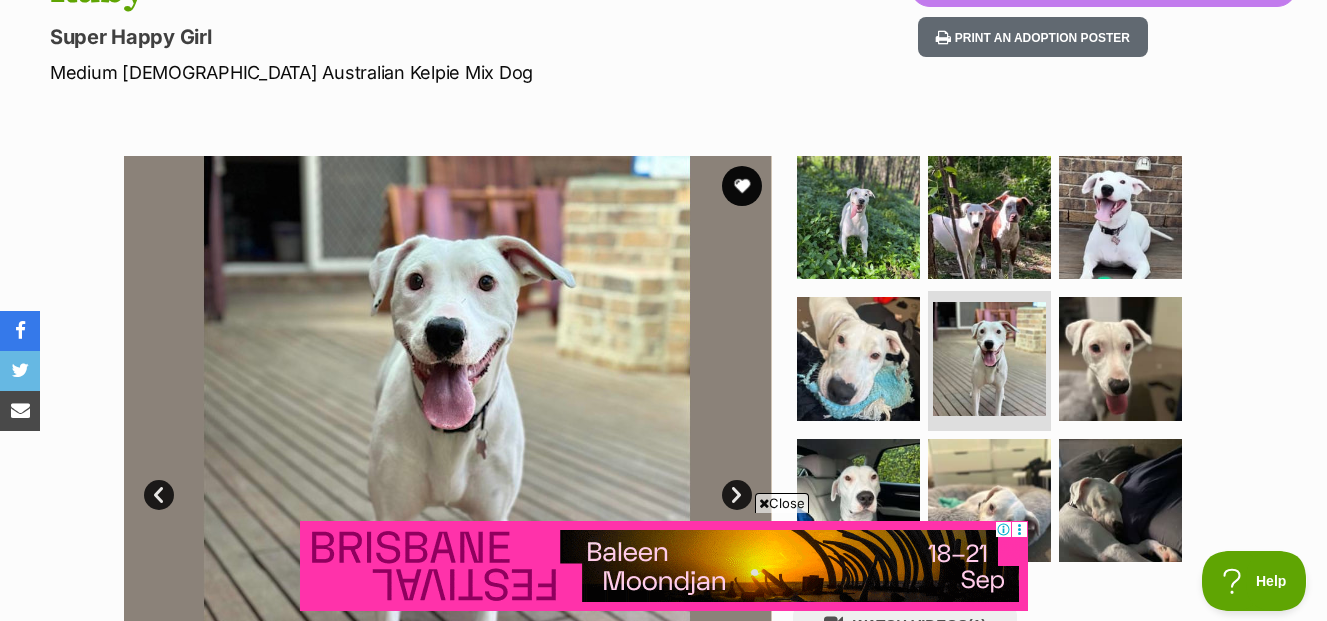 click on "Next" at bounding box center [737, 495] 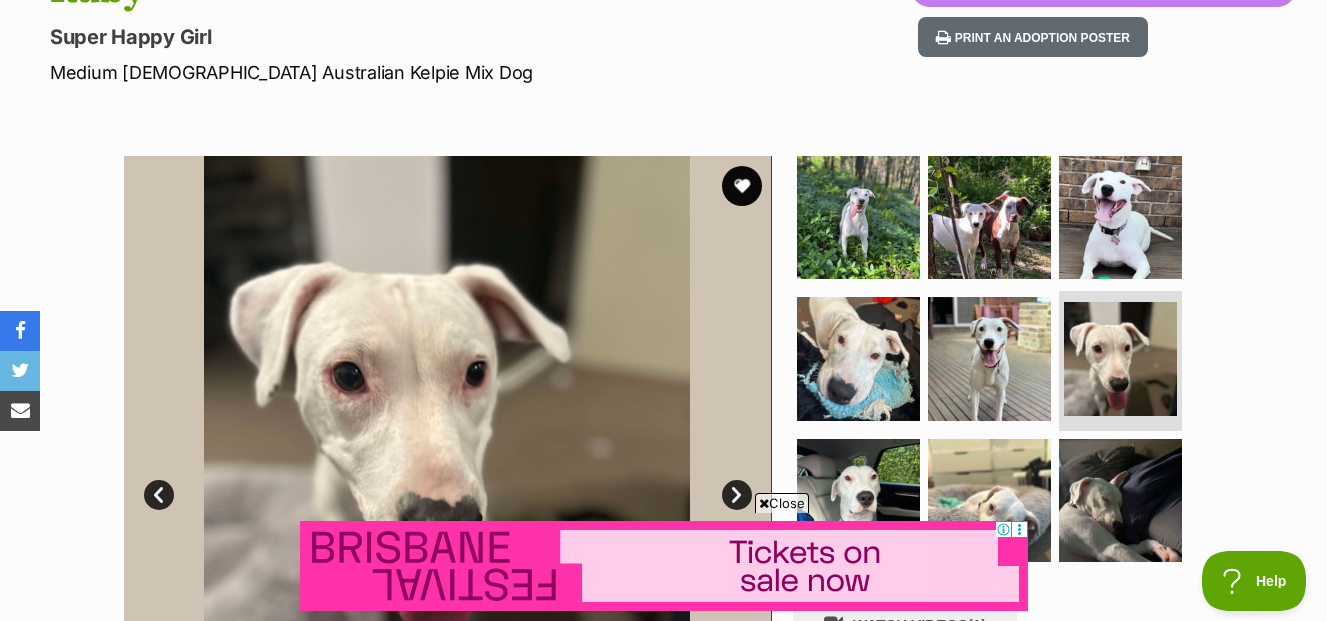 click on "Next" at bounding box center (737, 495) 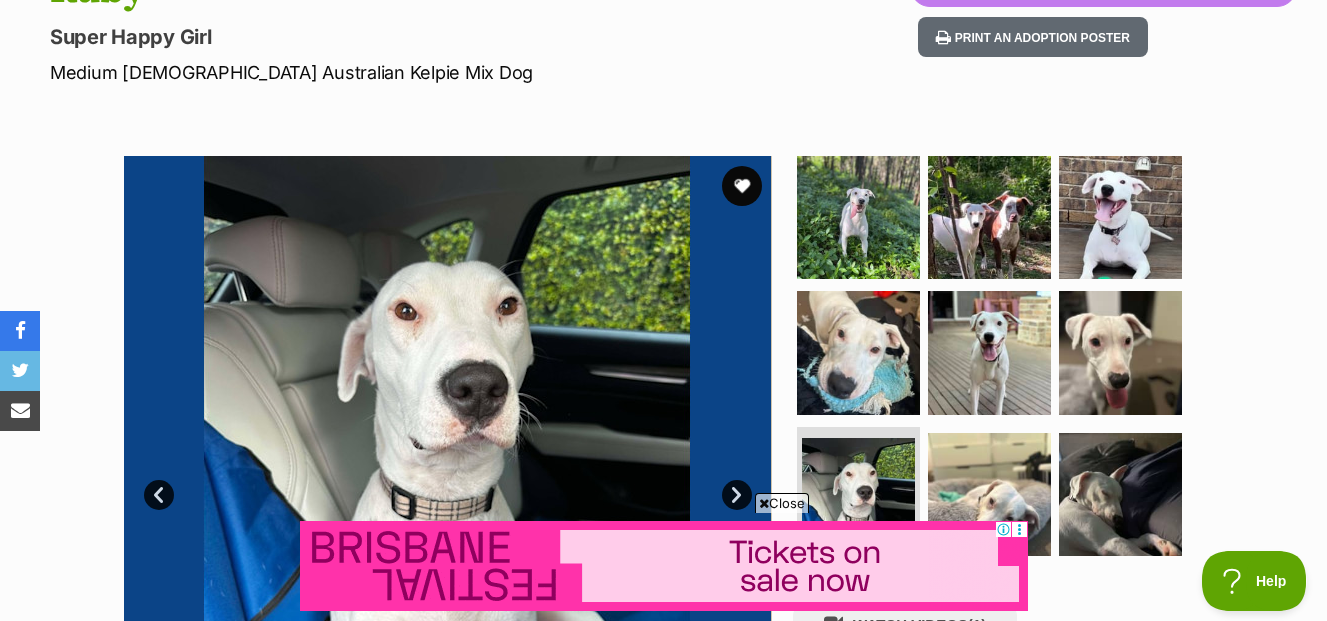click on "Next" at bounding box center (737, 495) 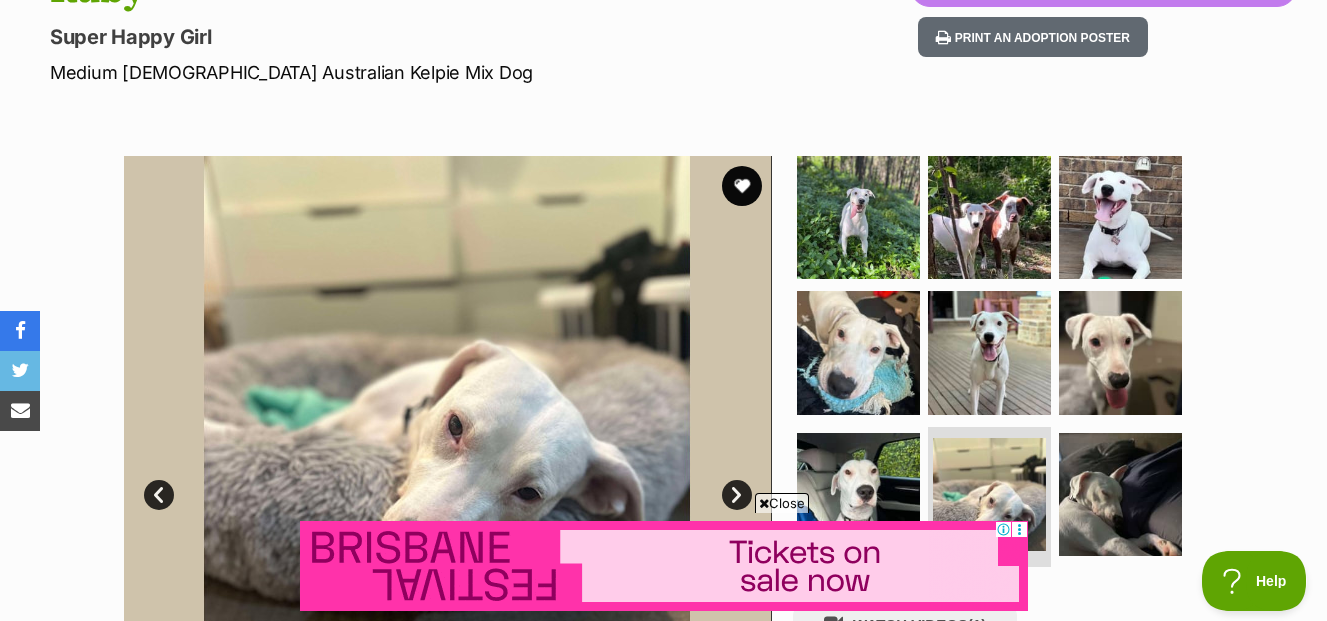 click on "Next" at bounding box center (737, 495) 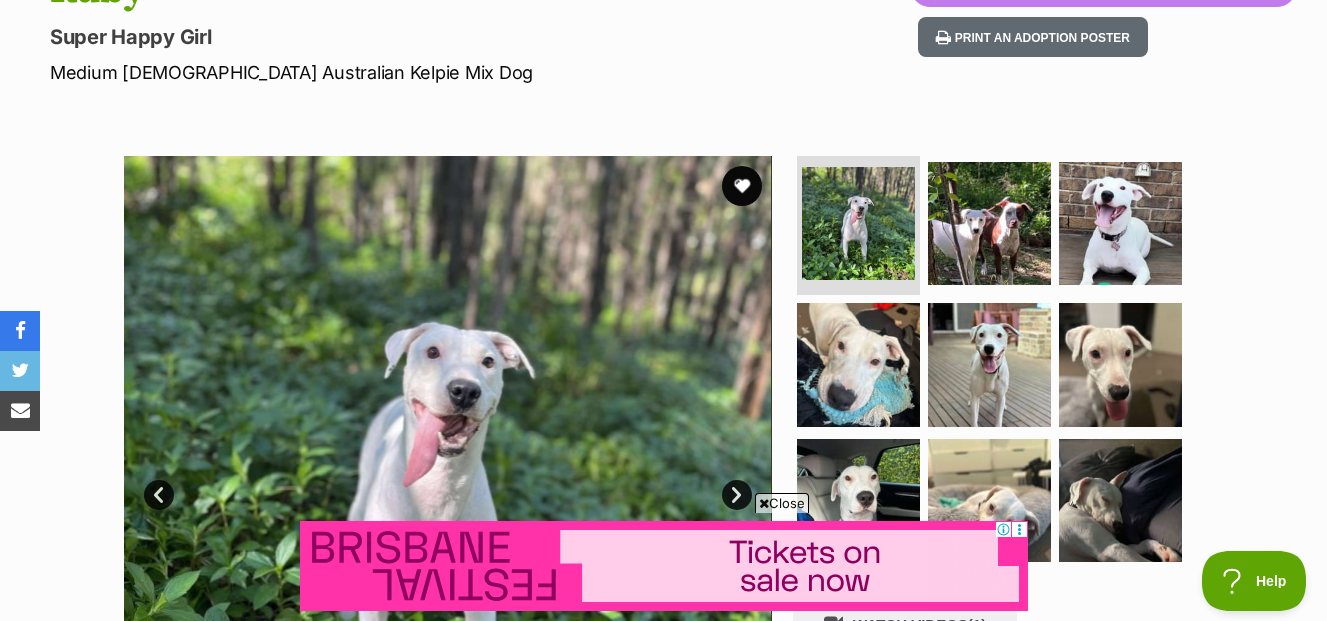 click on "Next" at bounding box center (737, 495) 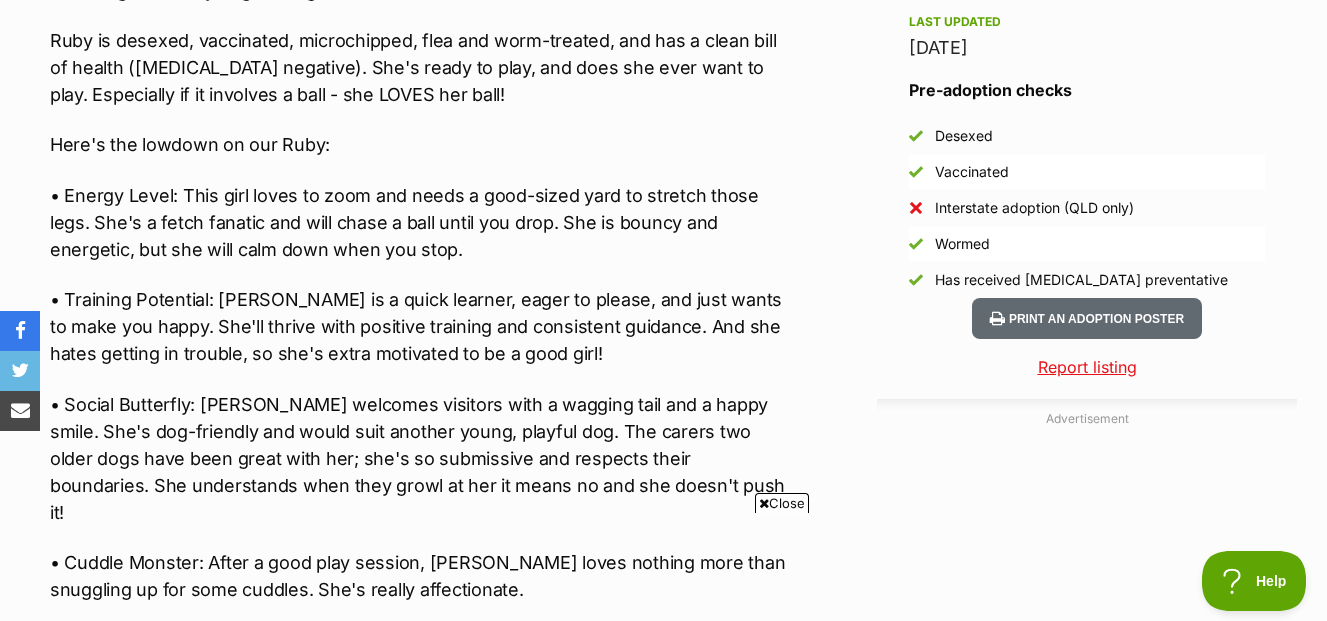 scroll, scrollTop: 0, scrollLeft: 0, axis: both 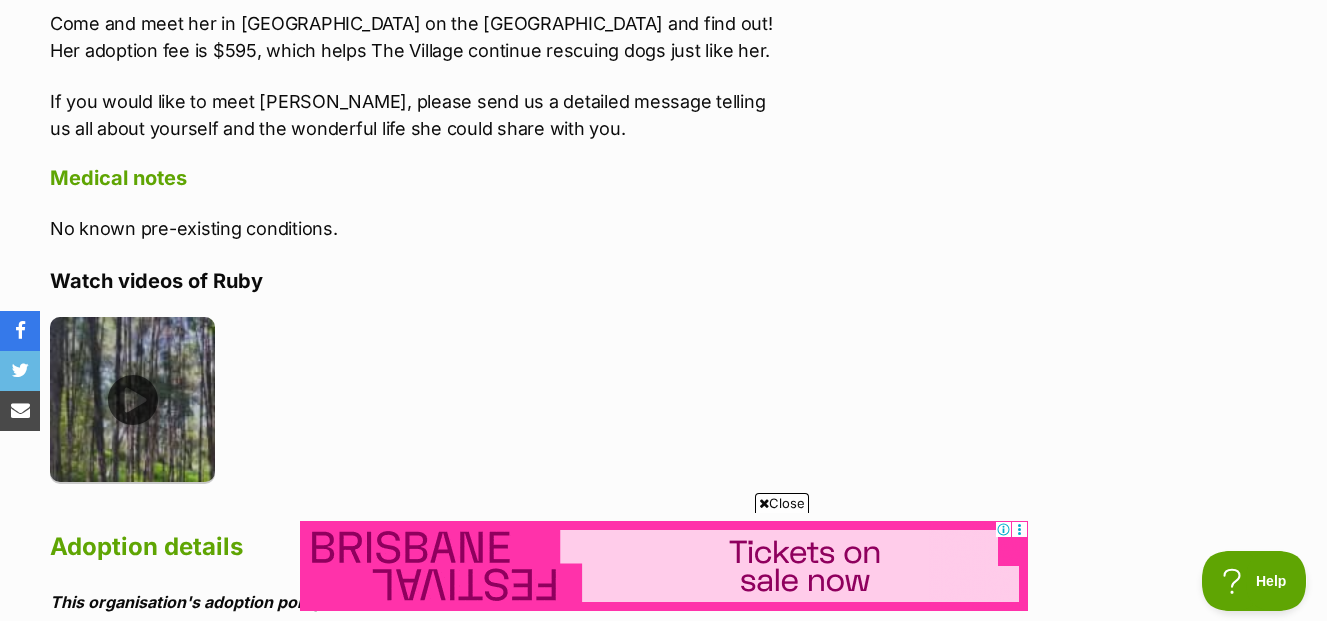 click at bounding box center (132, 399) 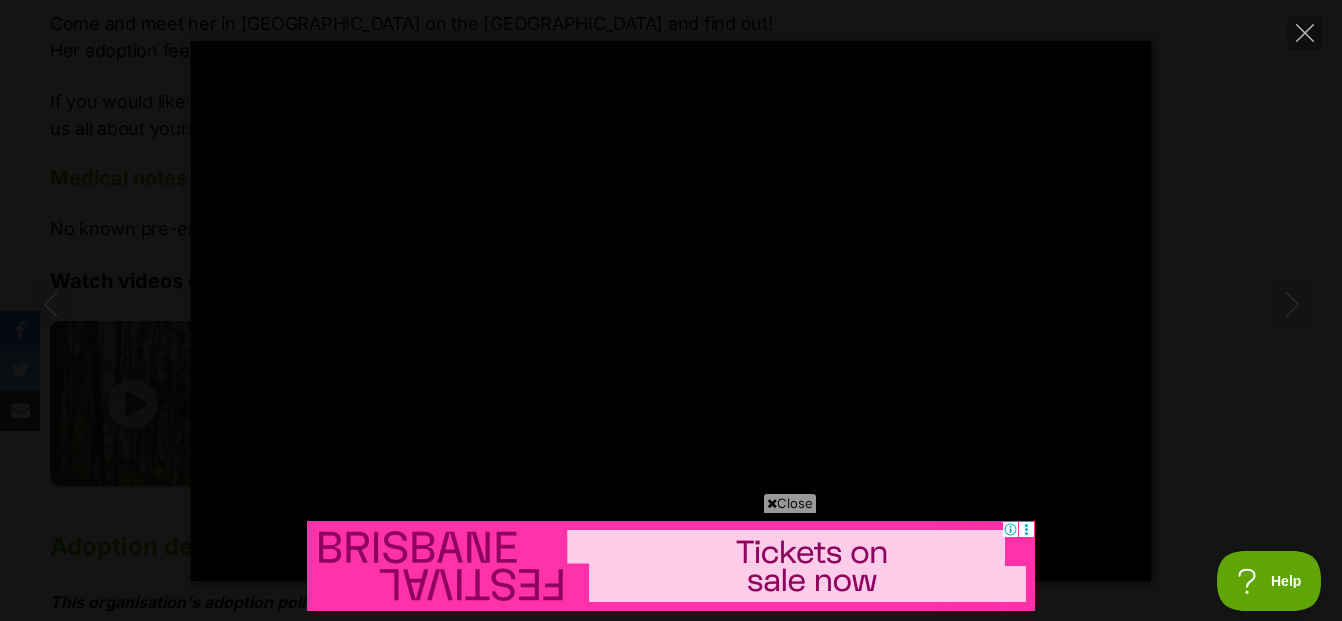 type on "100" 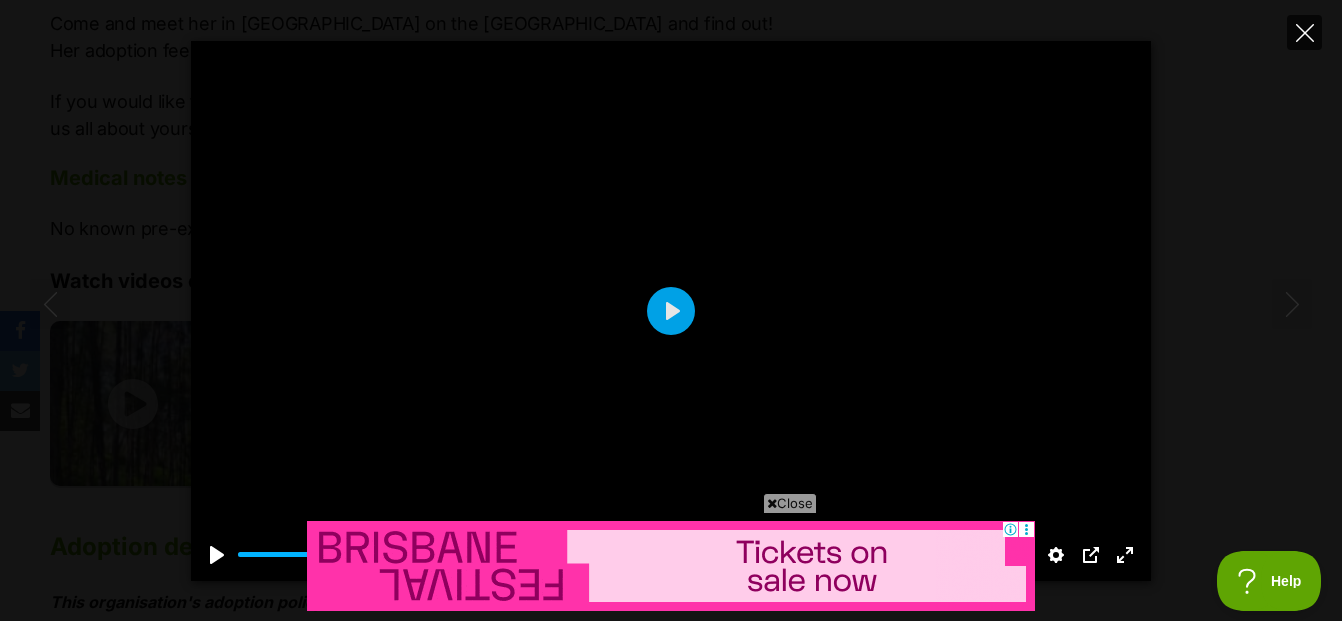 click 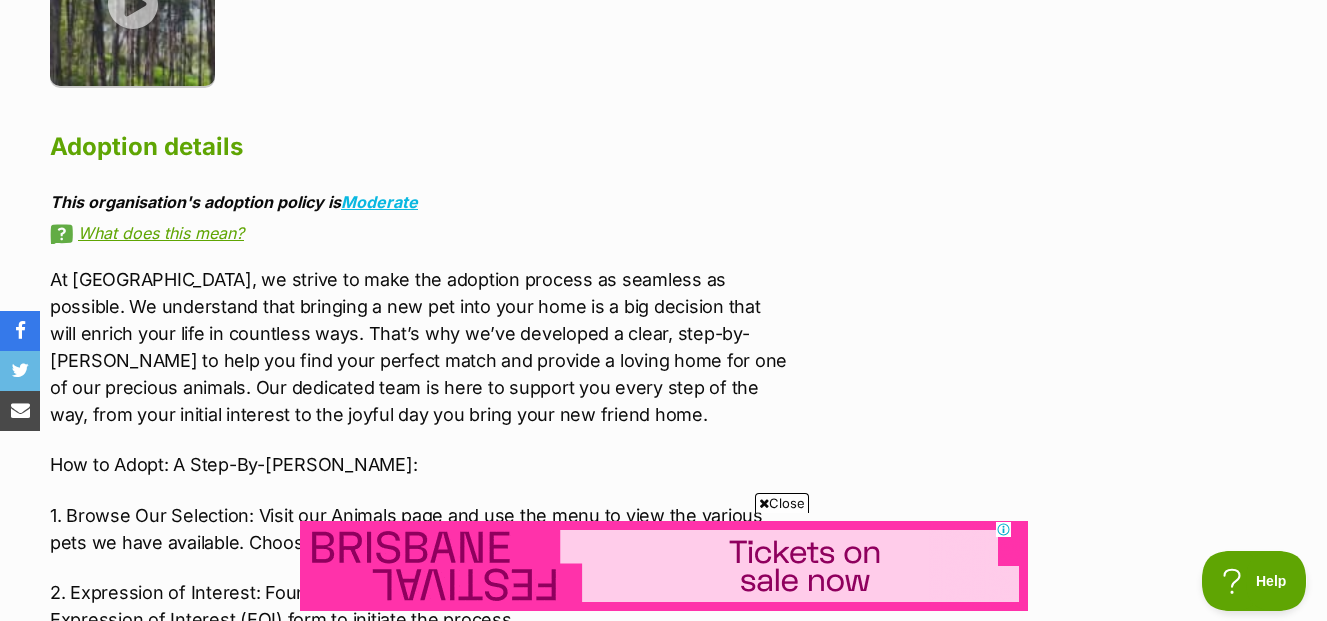 scroll, scrollTop: 3600, scrollLeft: 0, axis: vertical 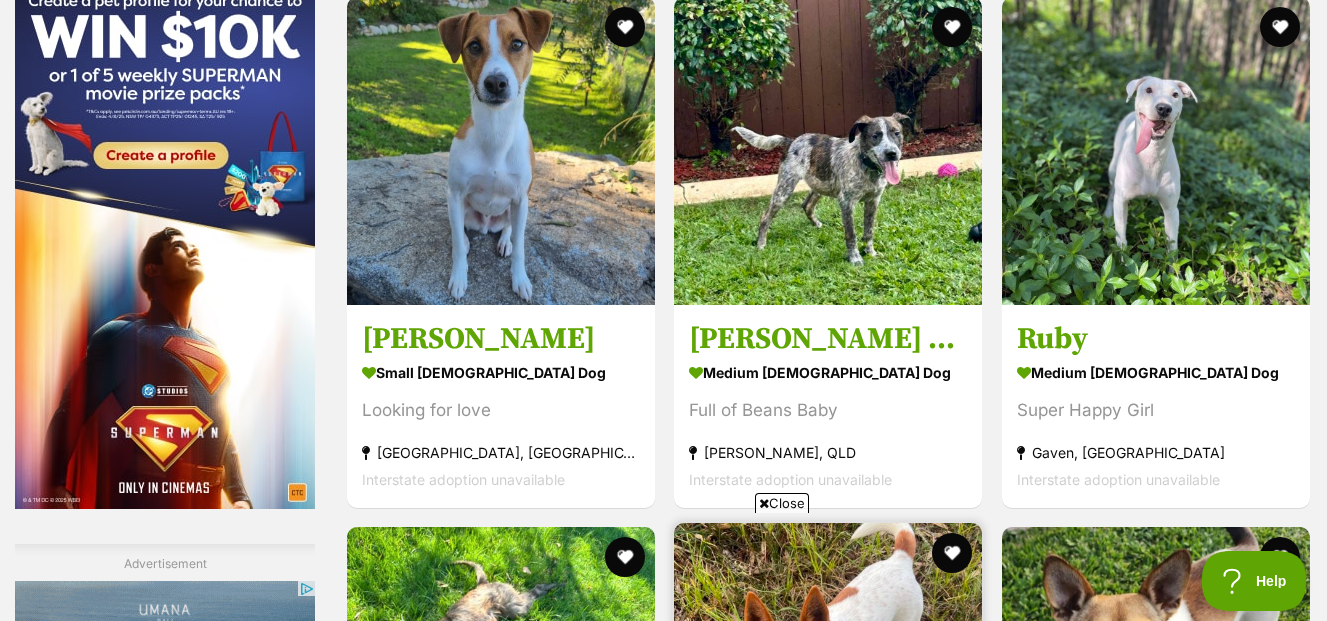 click on "medium female Dog
Playful and obedient
Shepparton, VIC
Interstate adoption unavailable" at bounding box center (828, 951) 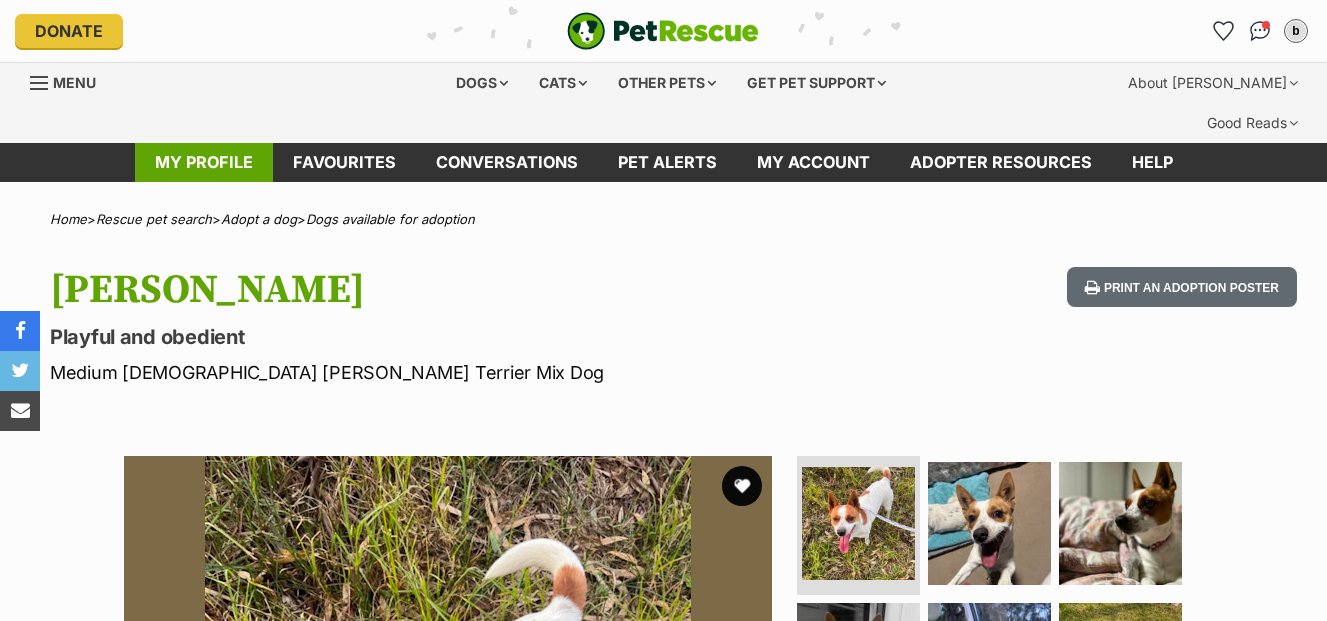 scroll, scrollTop: 0, scrollLeft: 0, axis: both 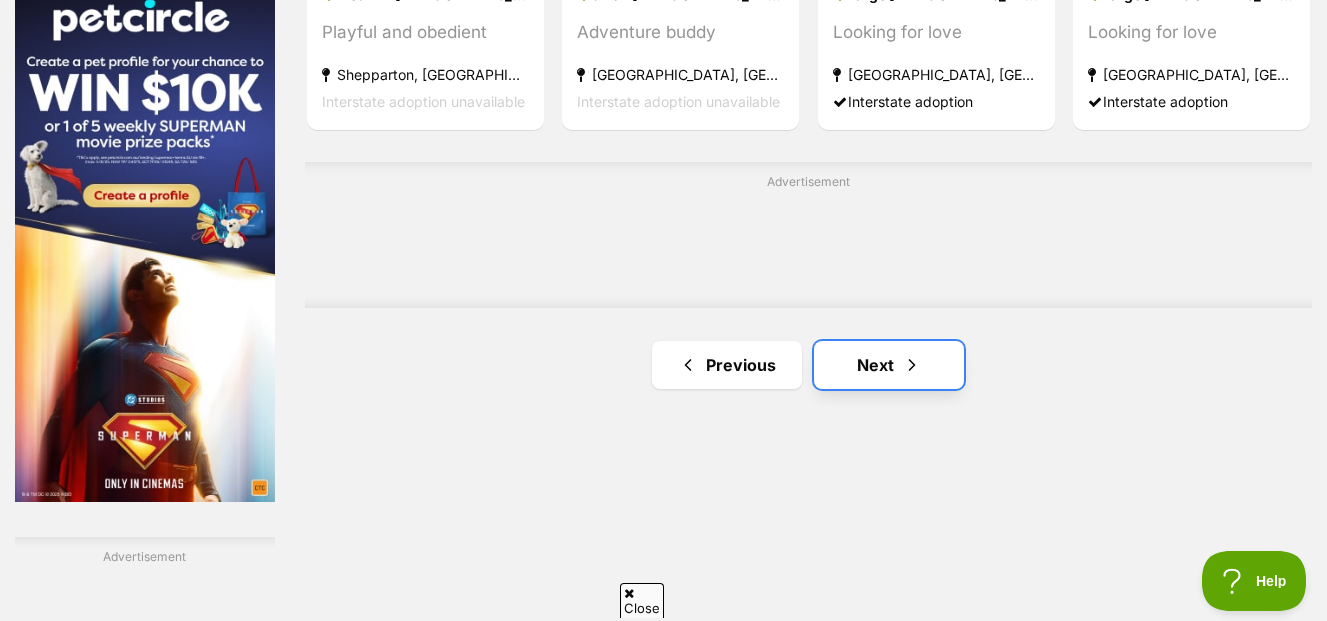 click on "Next" at bounding box center (889, 365) 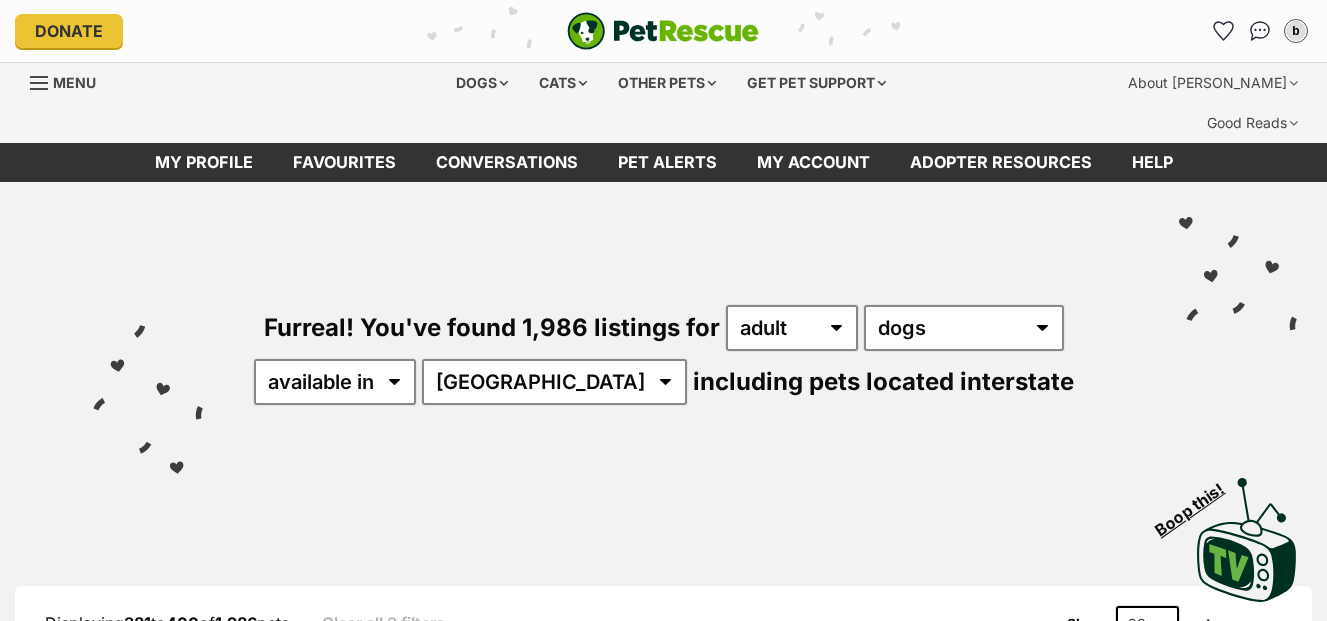 scroll, scrollTop: 0, scrollLeft: 0, axis: both 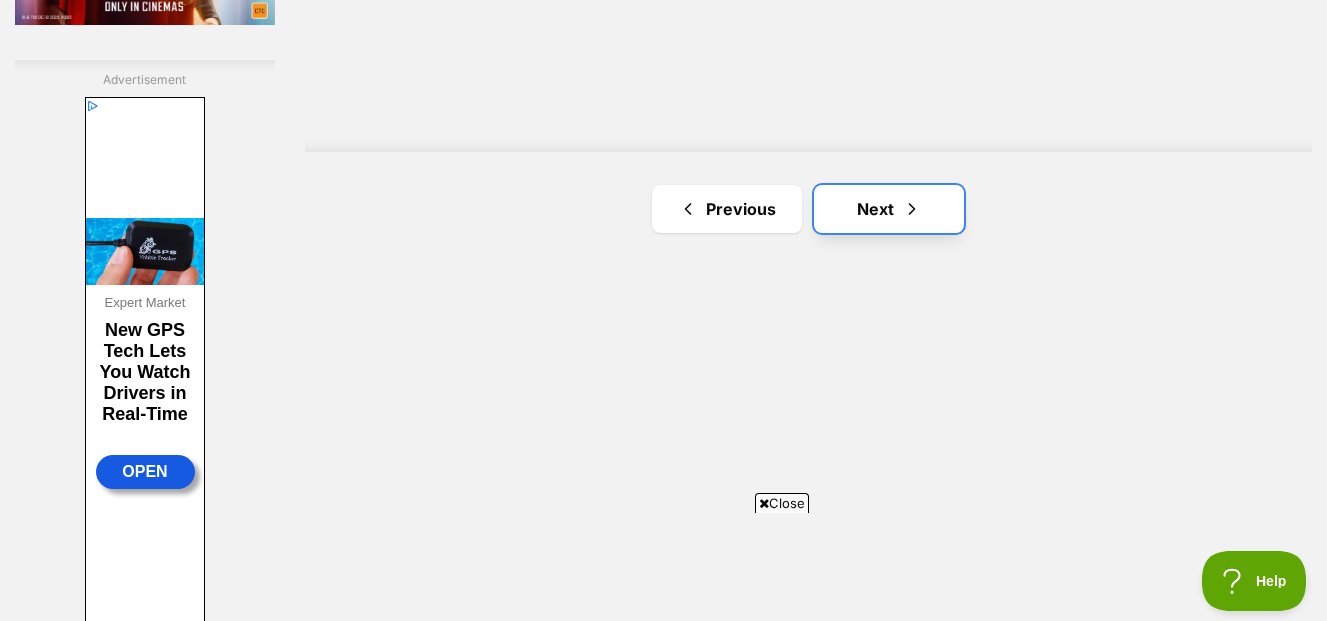 click on "Next" at bounding box center (889, 209) 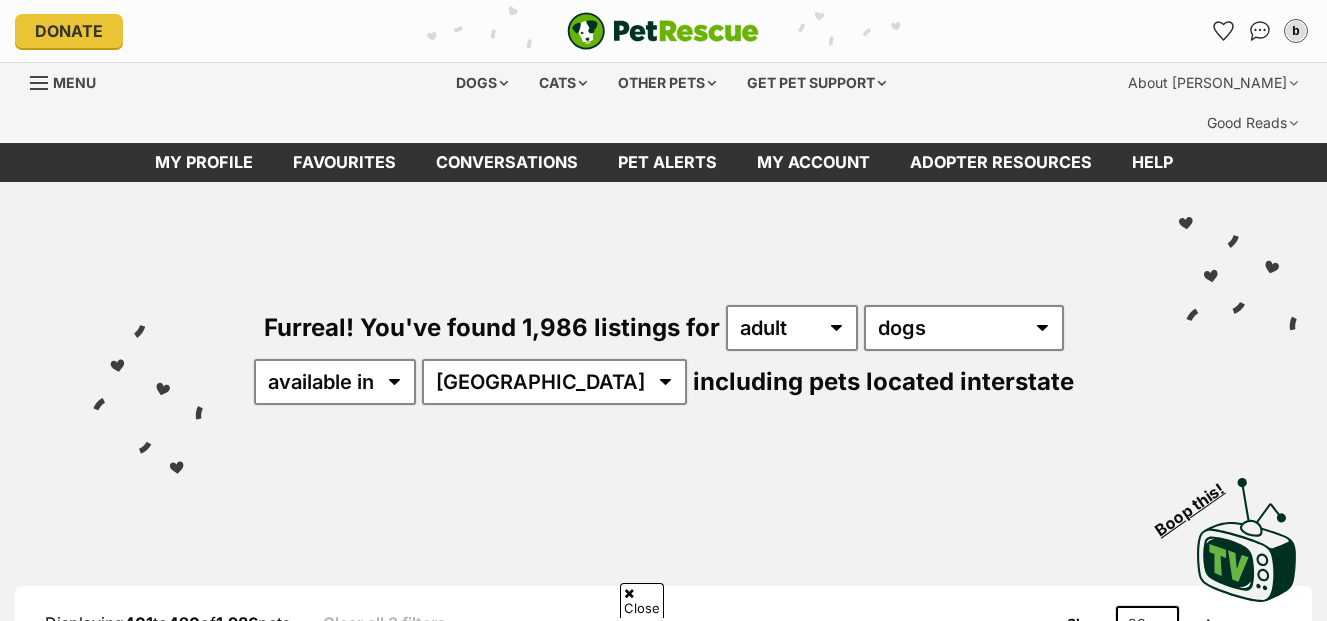 scroll, scrollTop: 395, scrollLeft: 0, axis: vertical 